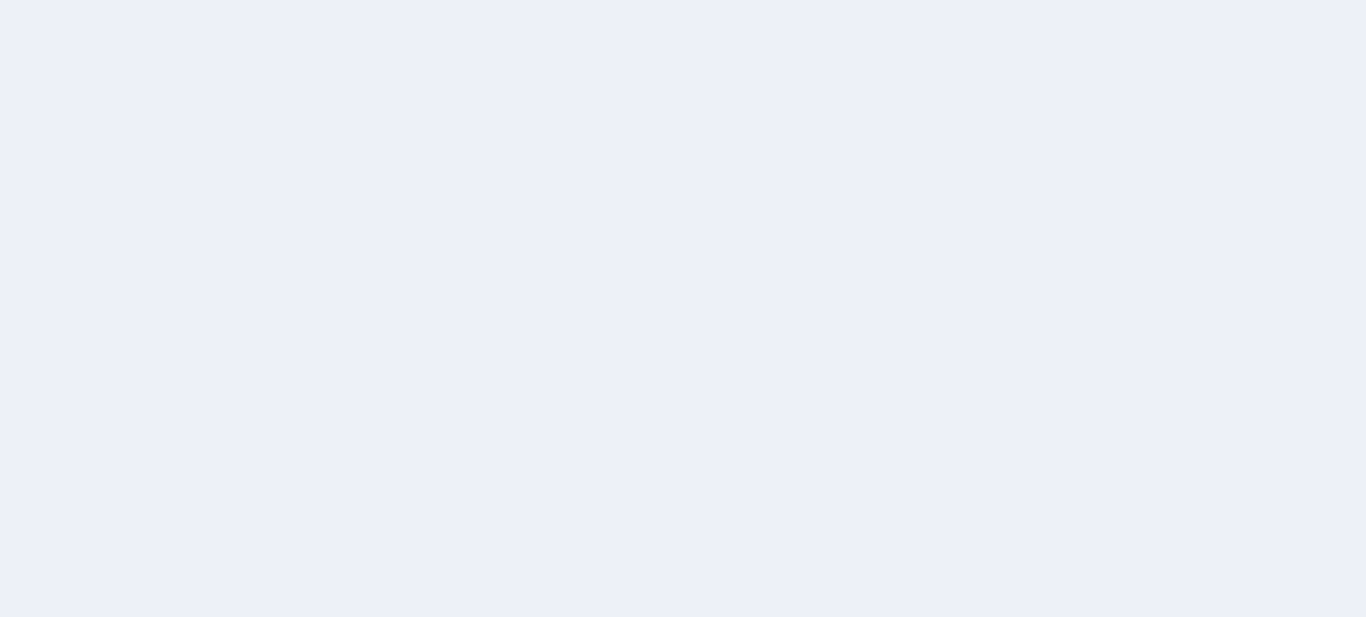 scroll, scrollTop: 0, scrollLeft: 0, axis: both 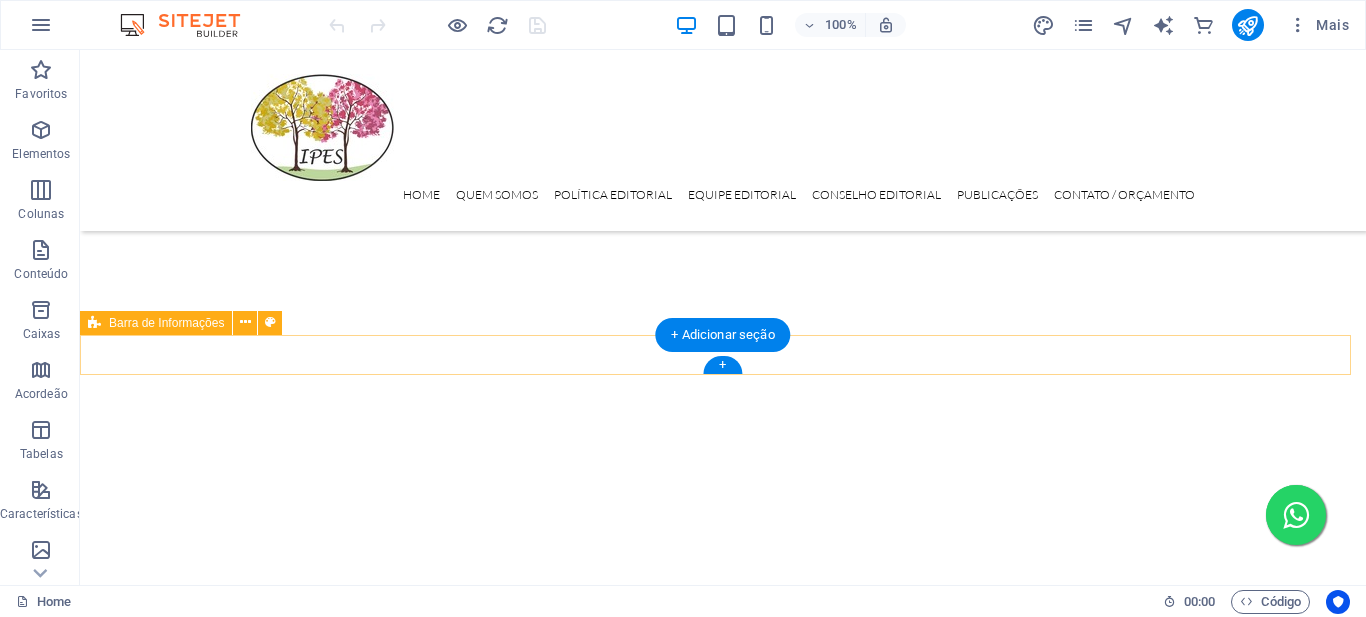 click on "[STREET], [NUMBER] - [ROOM], [CITY]-[STATE] [POSTAL_CODE] ([PHONE]) [EMAIL]" at bounding box center [723, 3133] 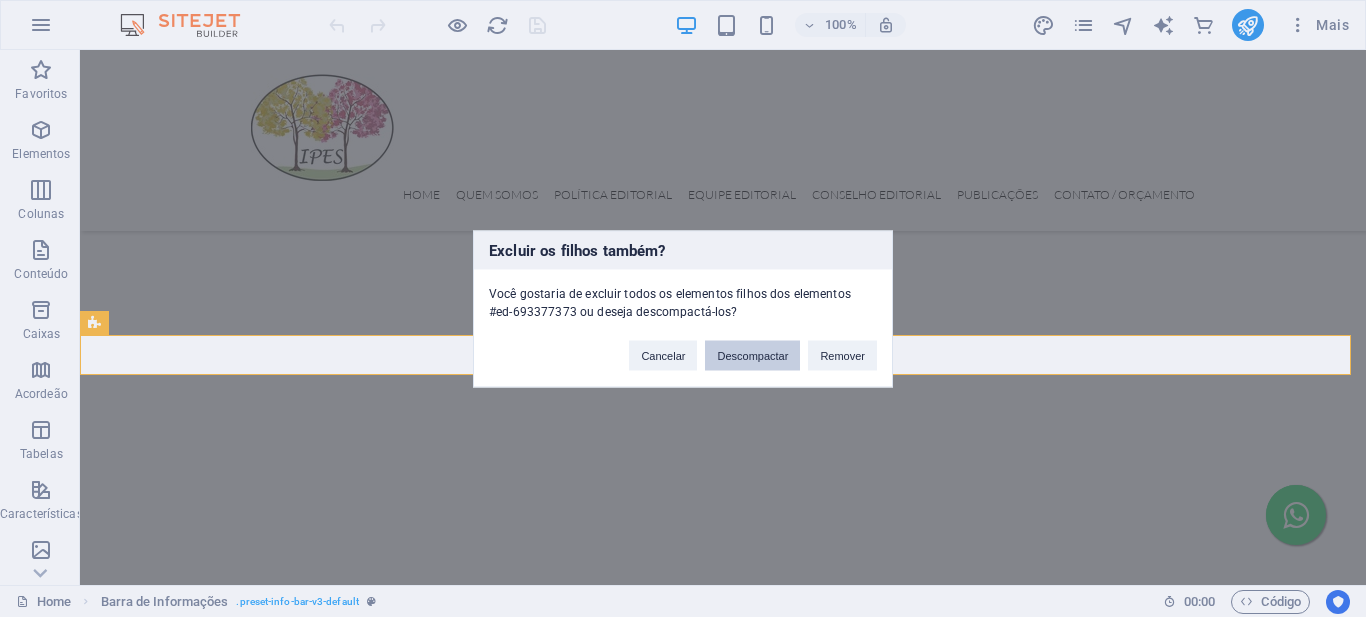 drag, startPoint x: 766, startPoint y: 360, endPoint x: 686, endPoint y: 311, distance: 93.813644 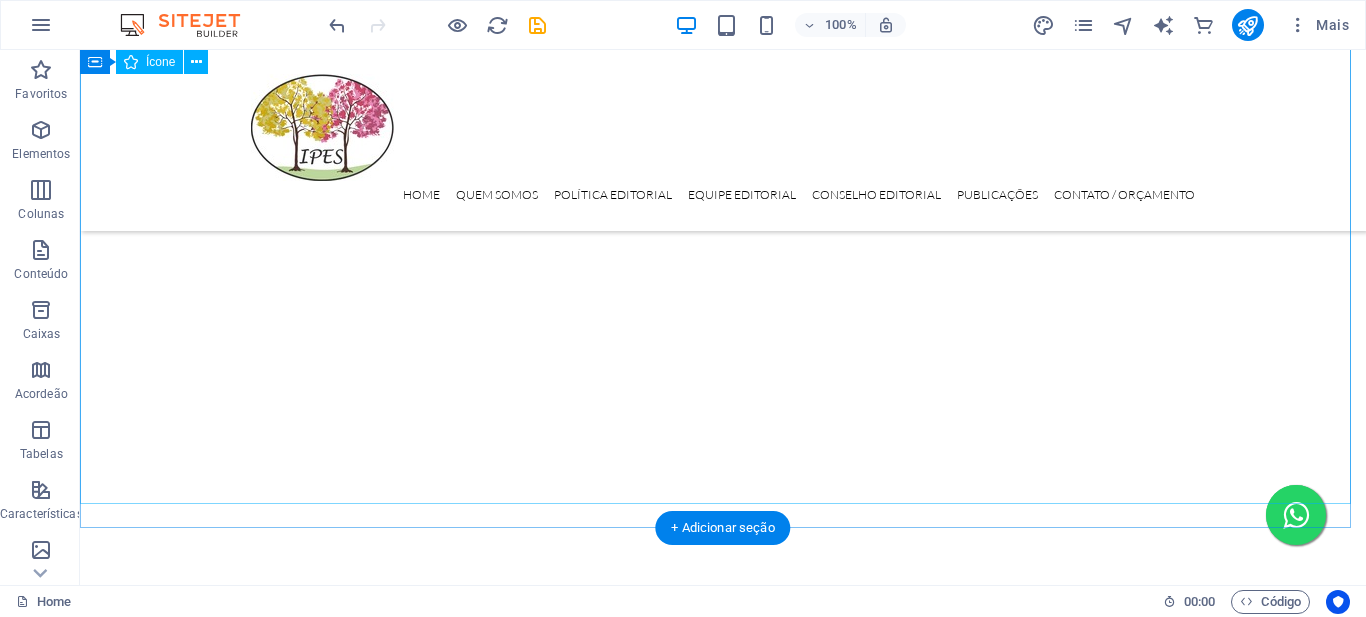 scroll, scrollTop: 2300, scrollLeft: 0, axis: vertical 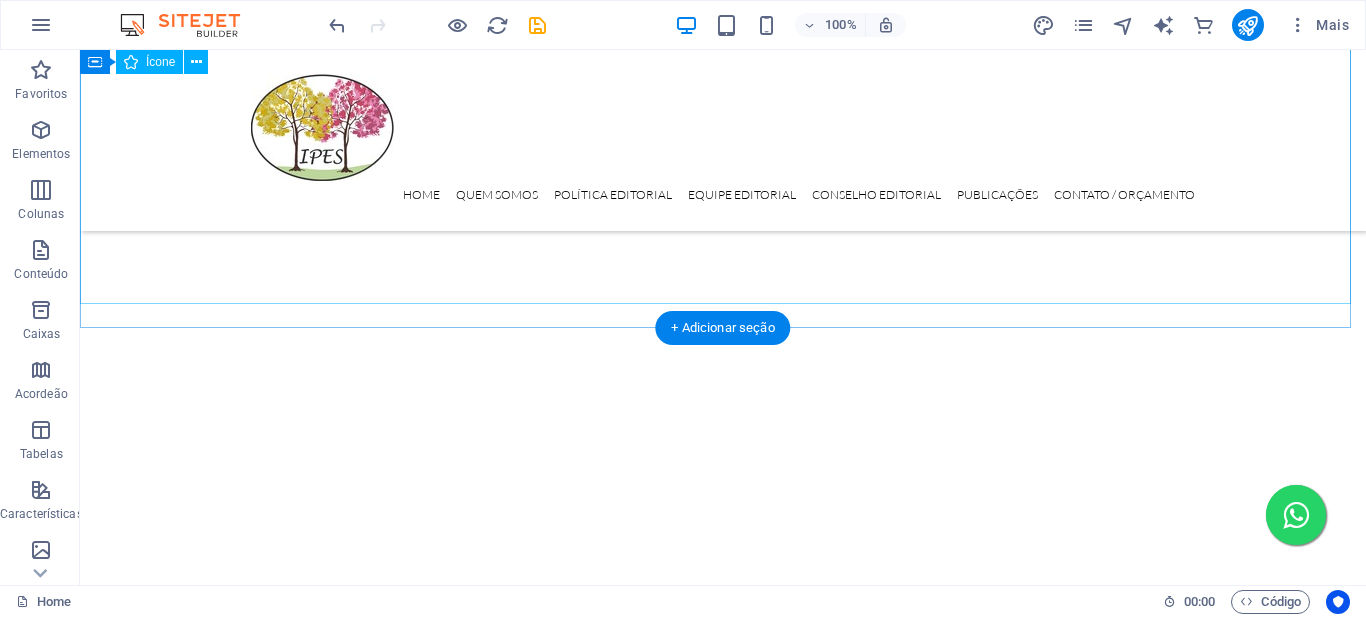 click at bounding box center (723, 2116) 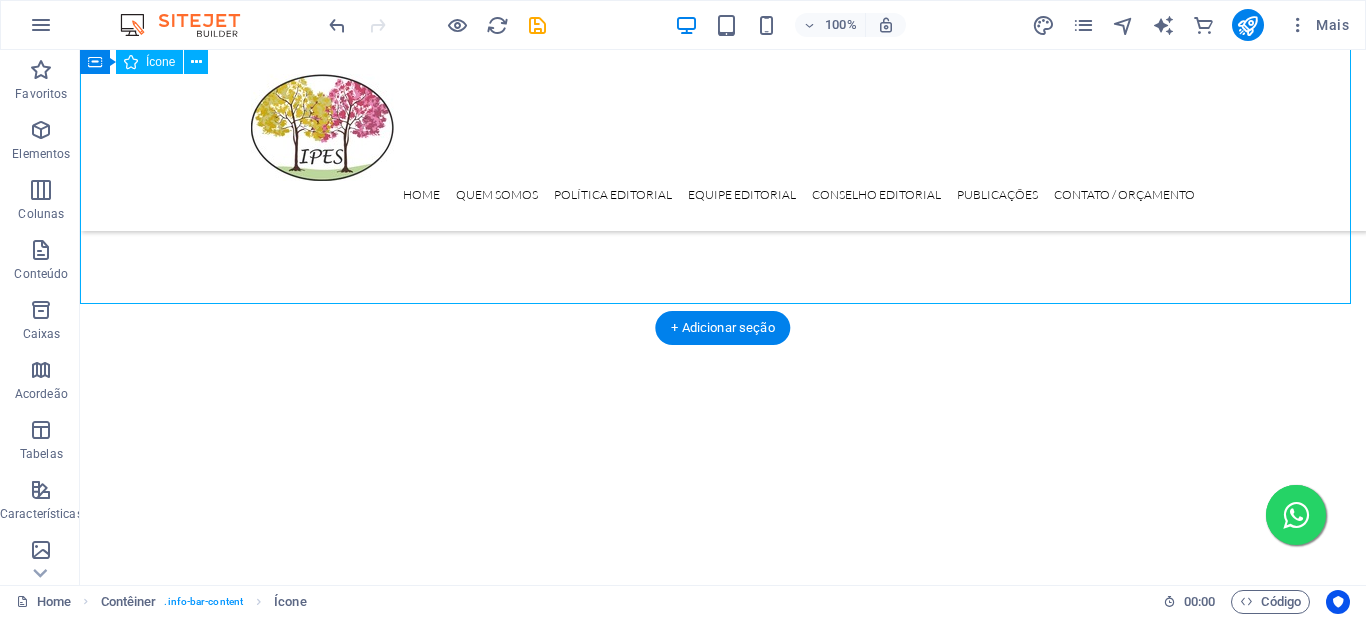 scroll, scrollTop: 431, scrollLeft: 0, axis: vertical 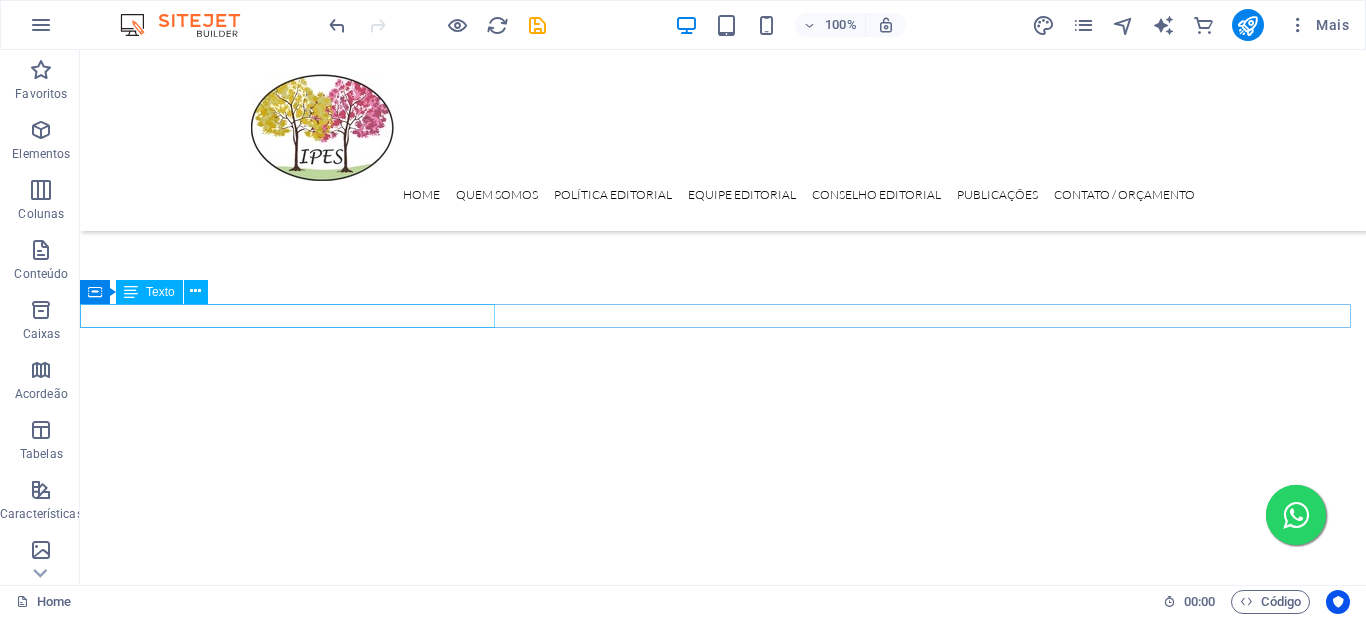 click on "[STREET], [NUMBER] - [ROOM], [CITY]-[STATE] [POSTAL_CODE]" at bounding box center (723, 3049) 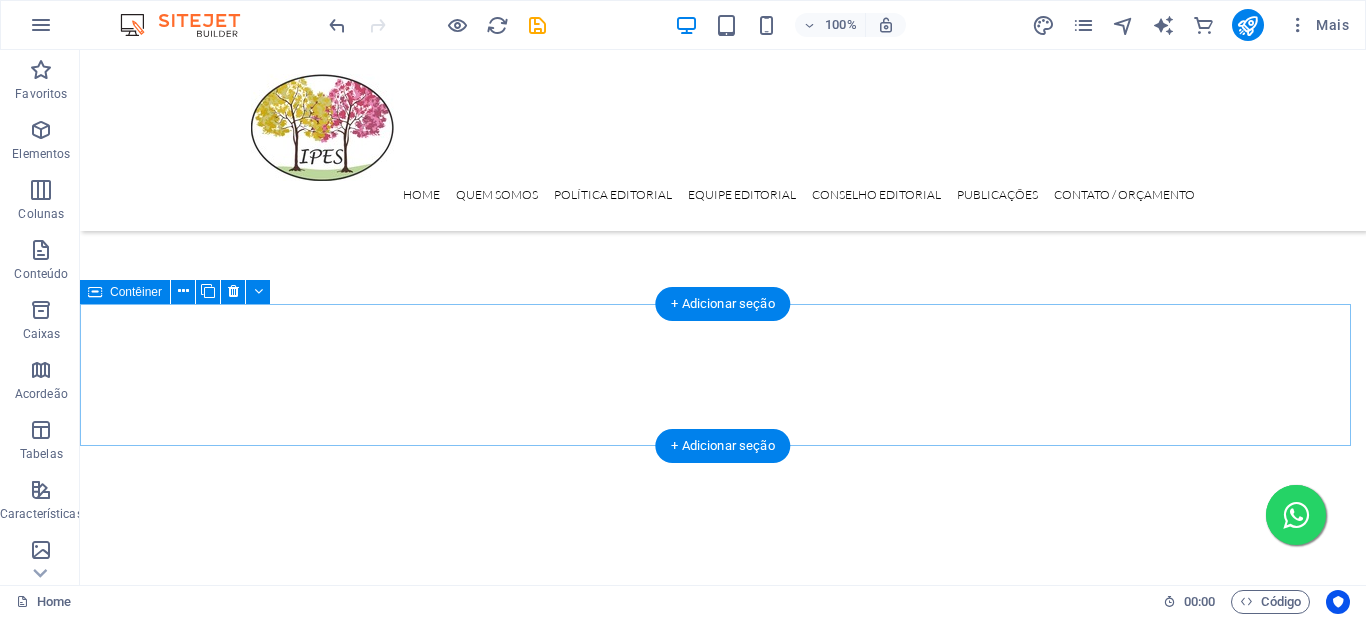 click on "Solte o conteúdo aqui ou  Adicionar elementos  Colar área de transferência" at bounding box center (723, 3108) 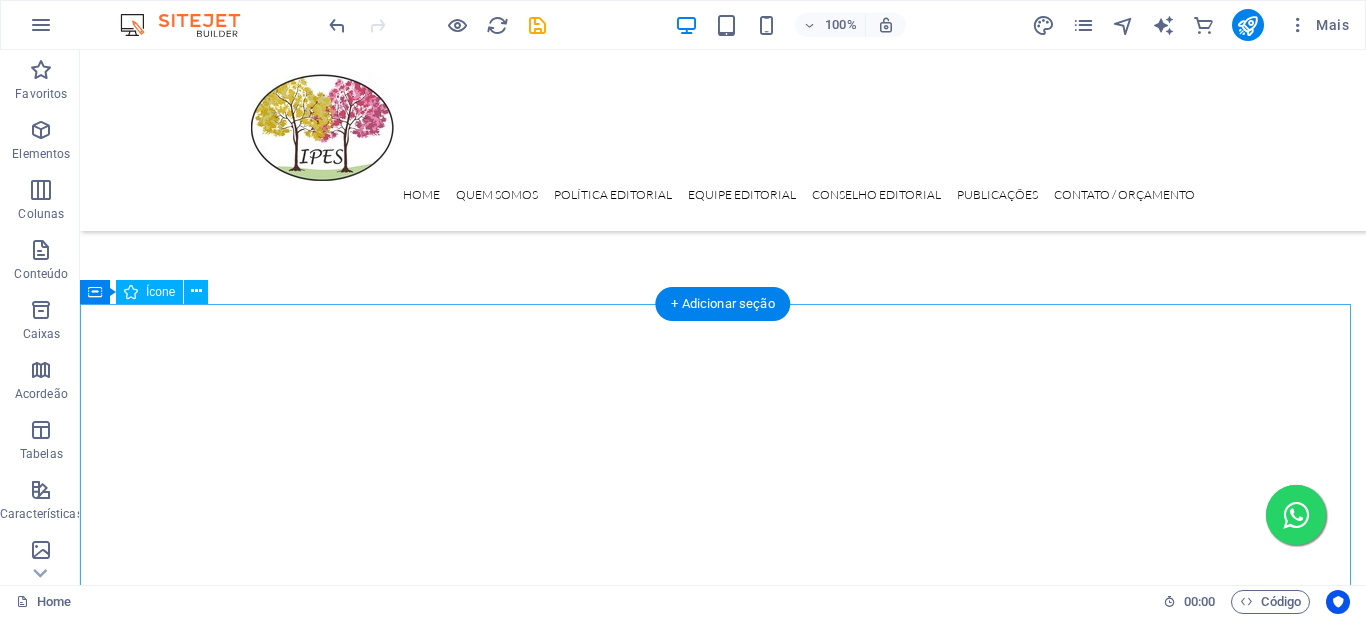 click at bounding box center (723, 3894) 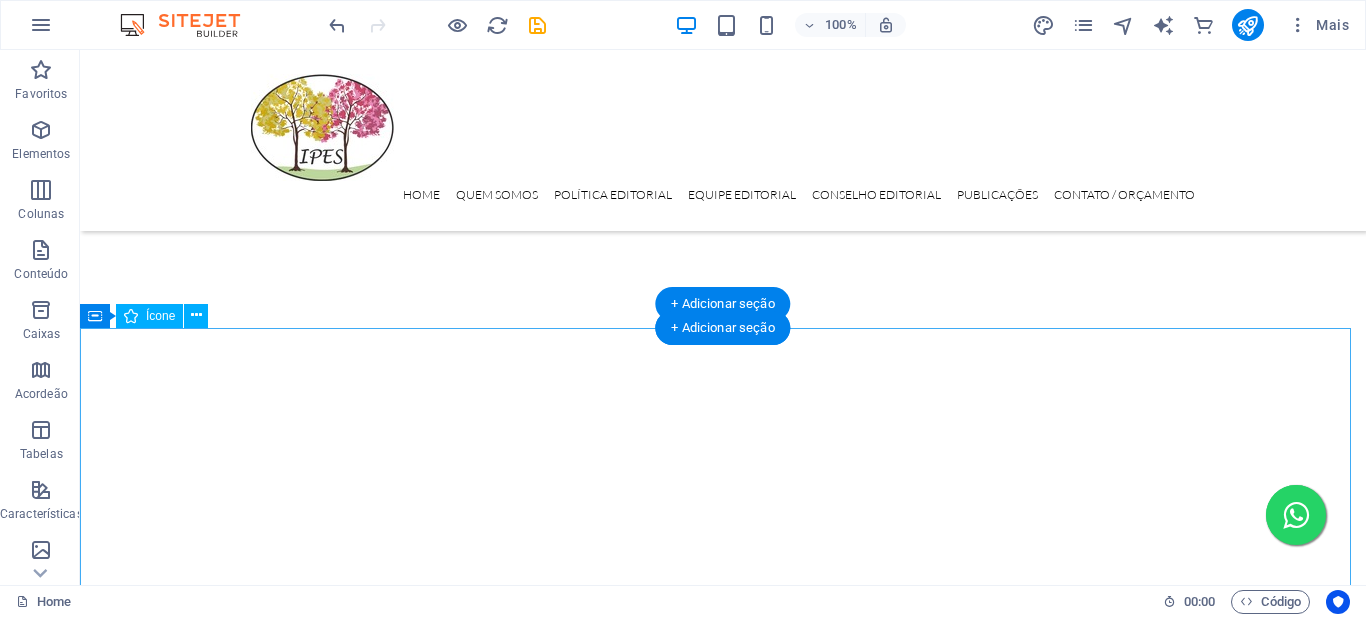 click at bounding box center [723, 3492] 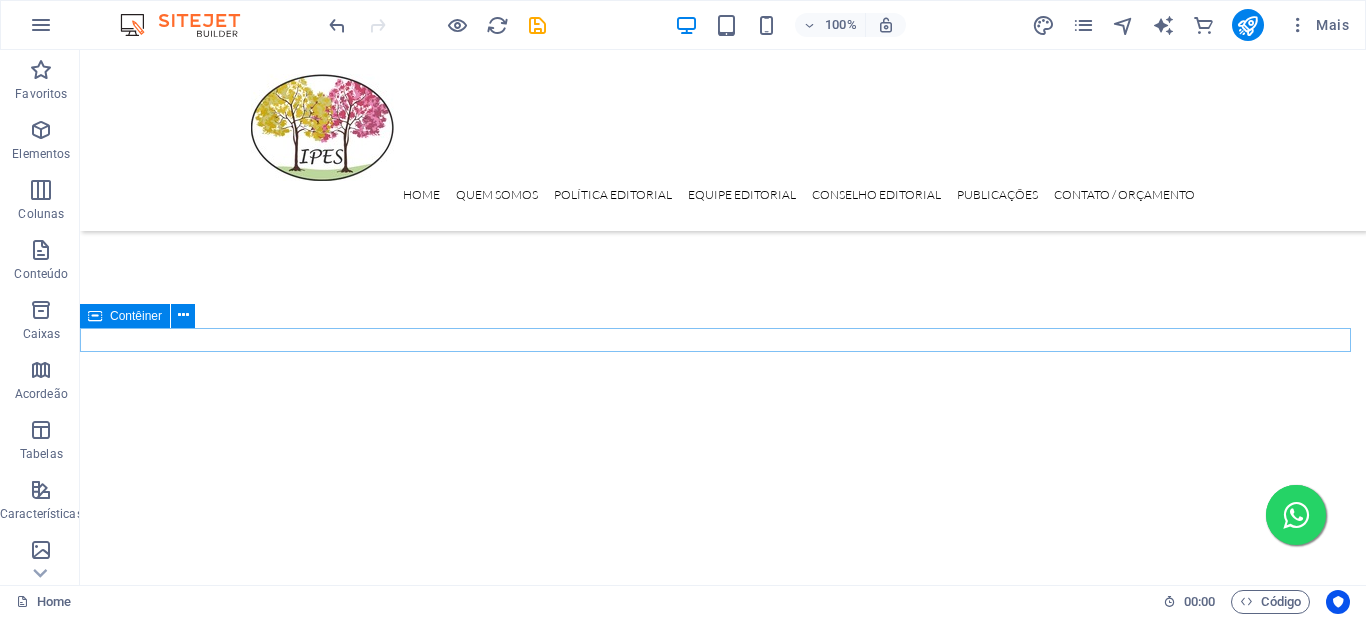 click on "[EMAIL]" at bounding box center (723, 3073) 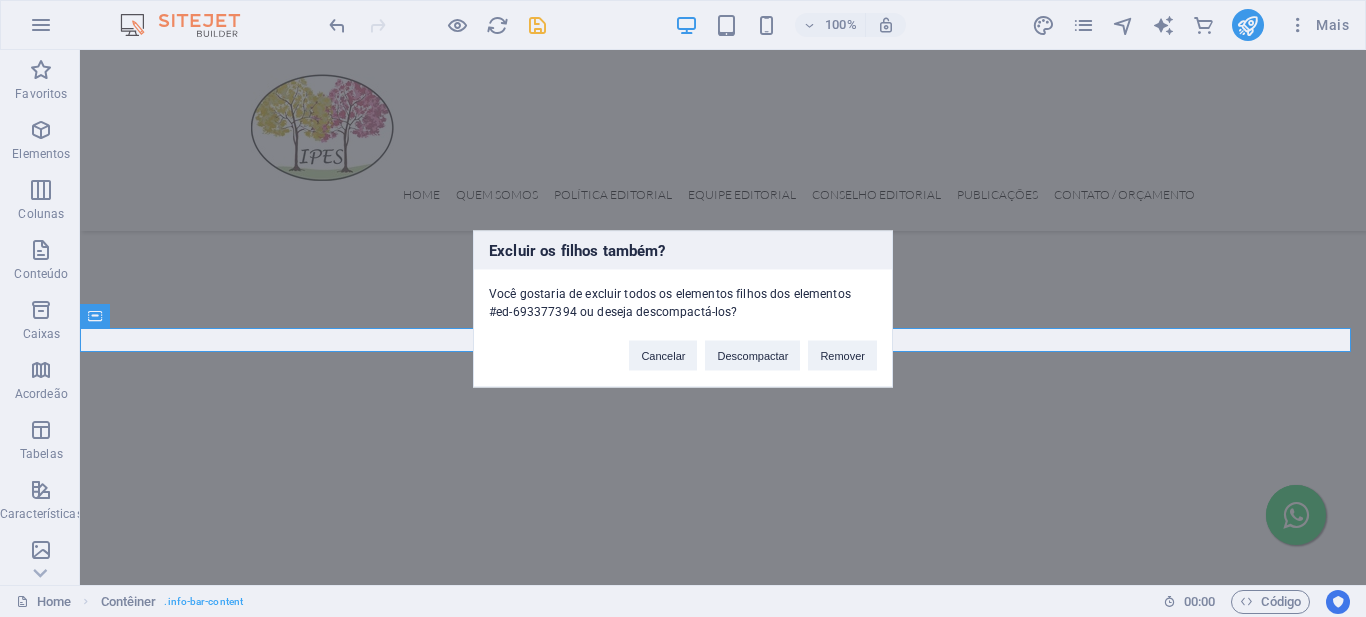 type 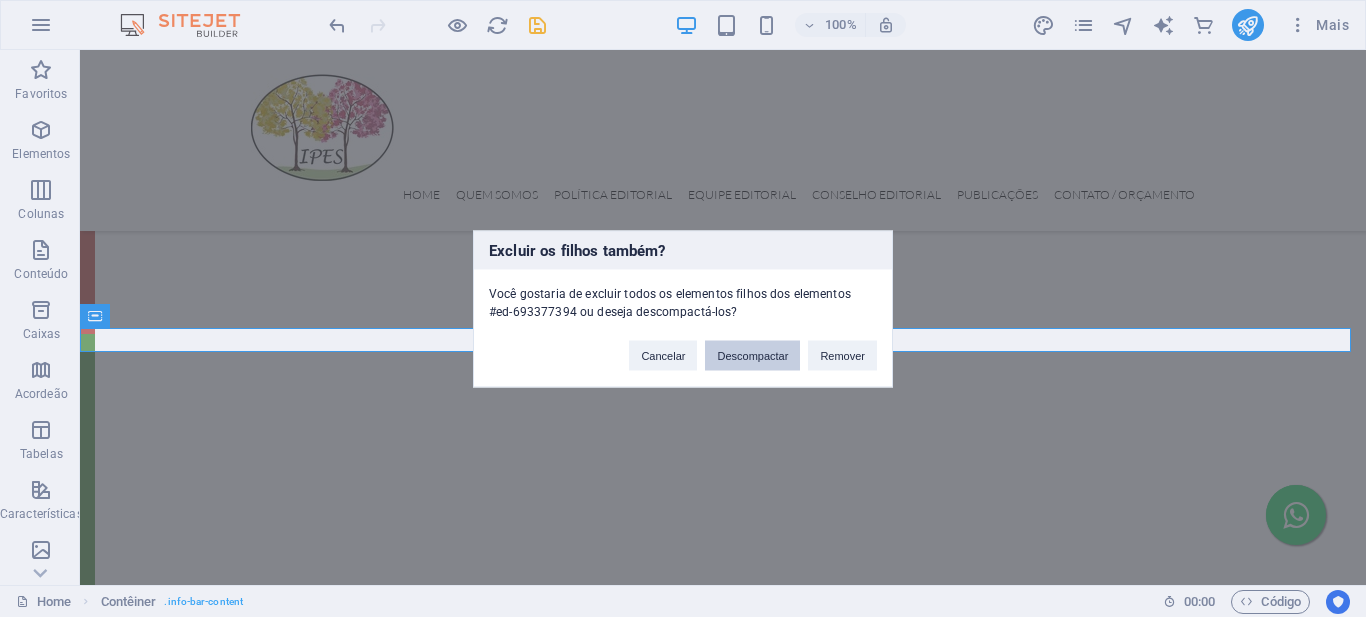 click on "Descompactar" at bounding box center [752, 355] 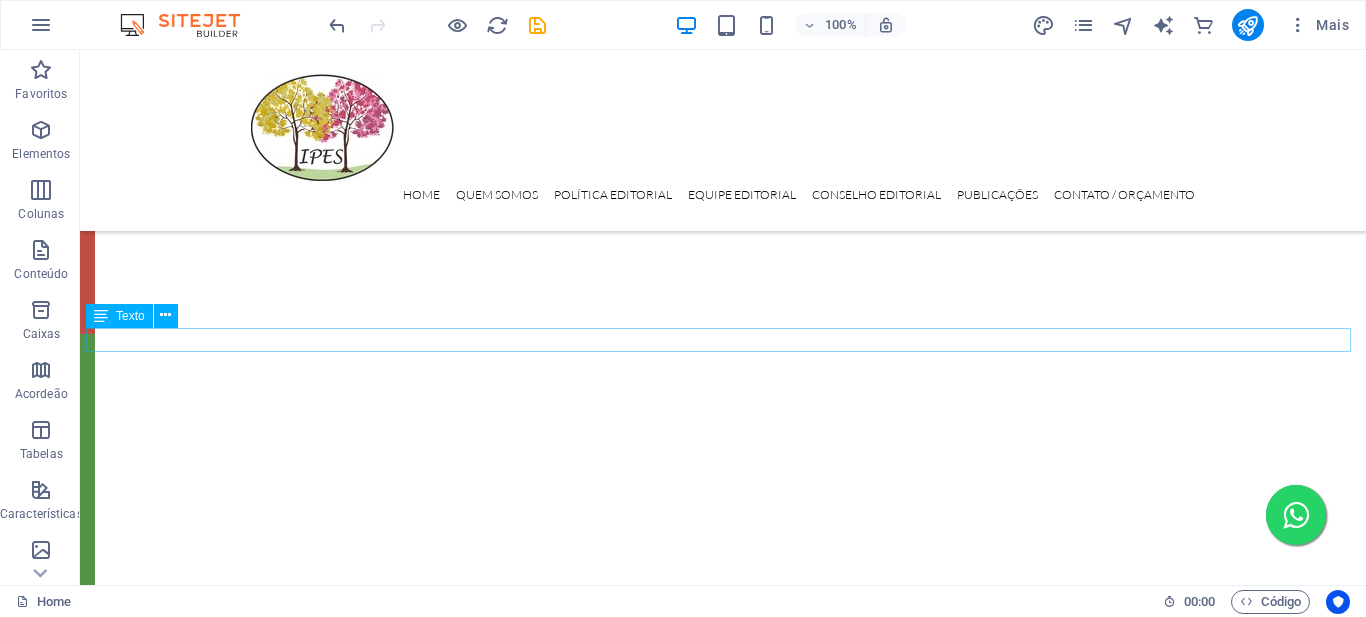 click on "[EMAIL]" at bounding box center [726, 3073] 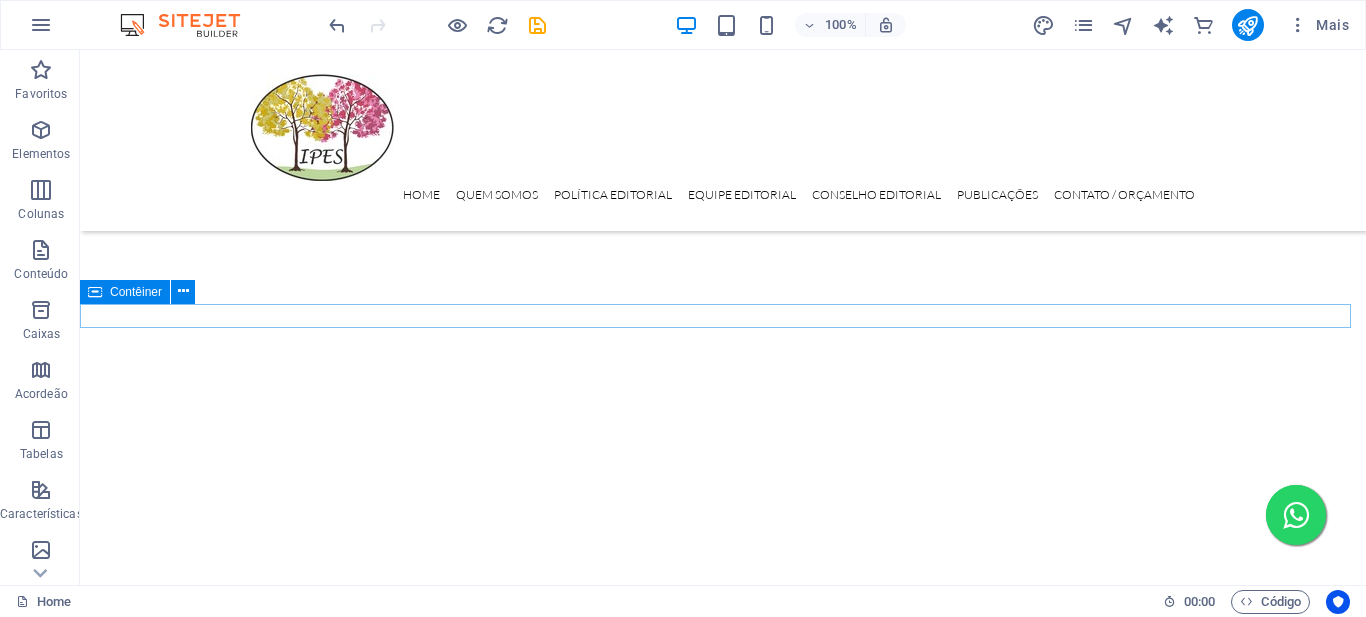 click on "([PHONE])" at bounding box center [723, 3049] 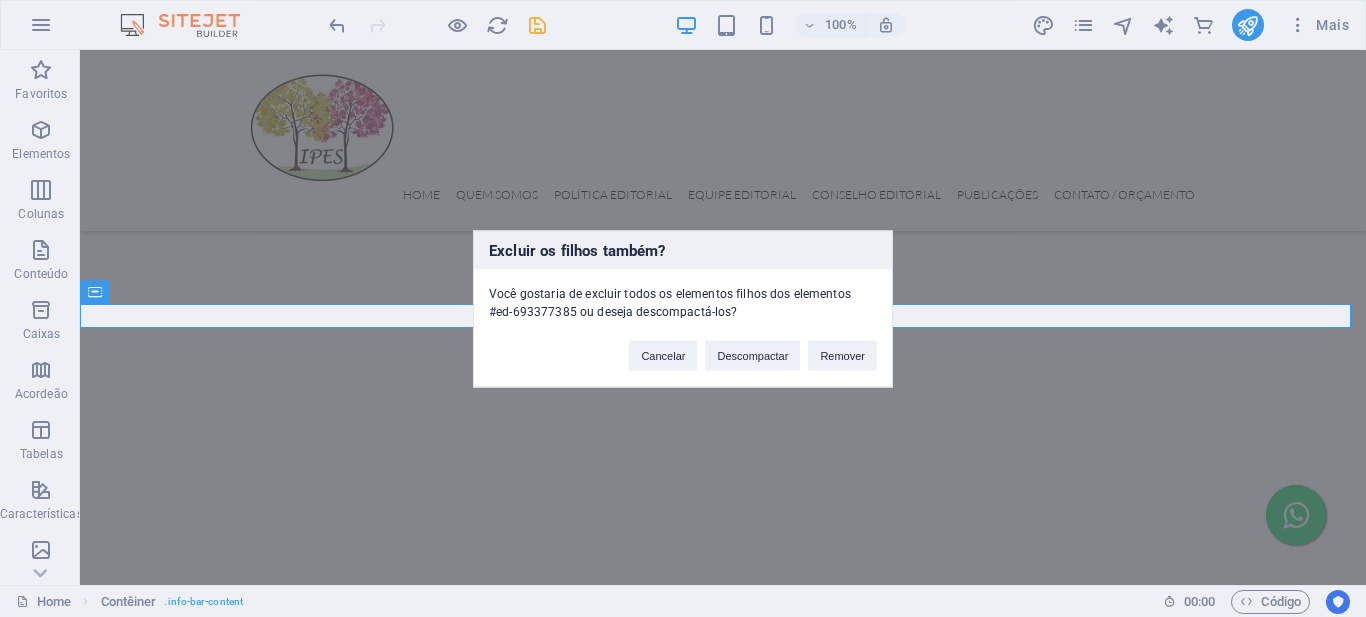 type 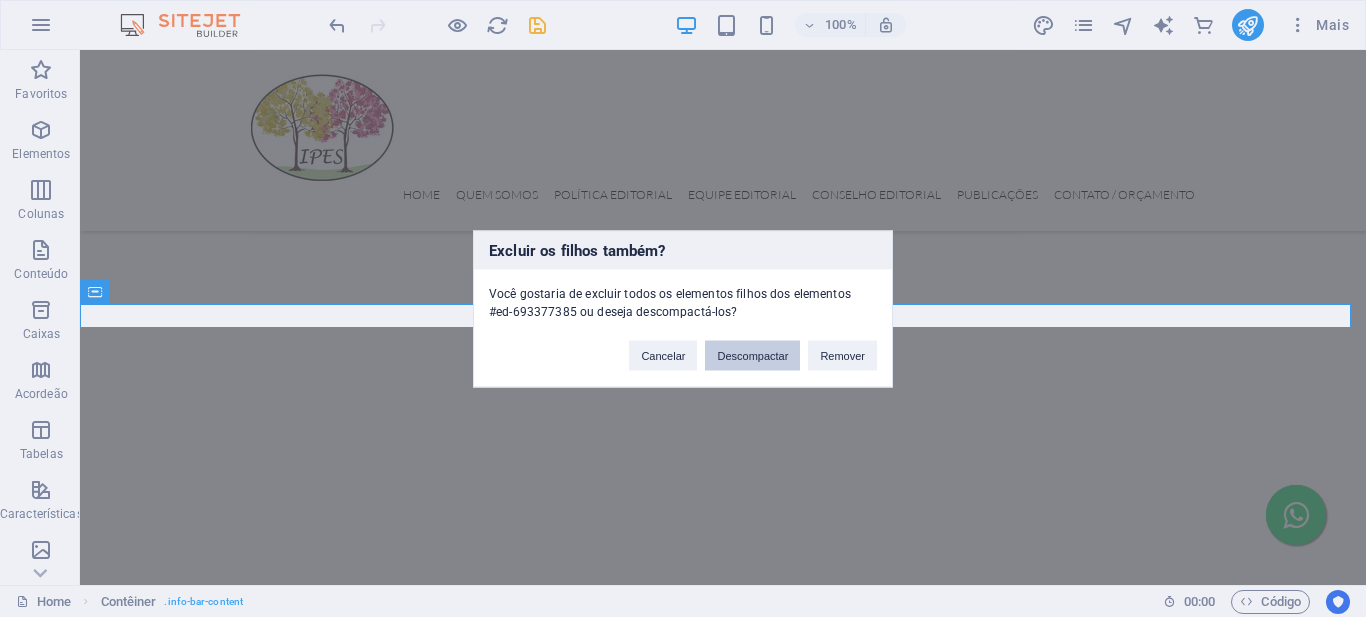 click on "Descompactar" at bounding box center (752, 355) 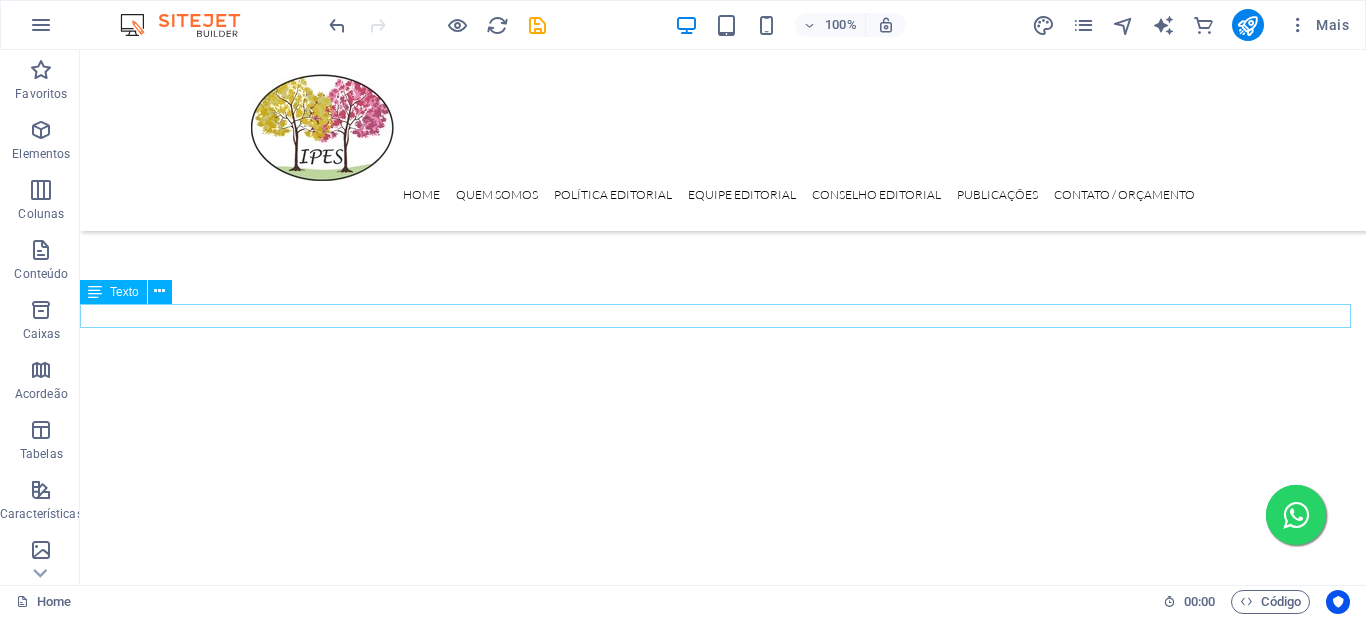 click on "([PHONE])" at bounding box center [723, 3049] 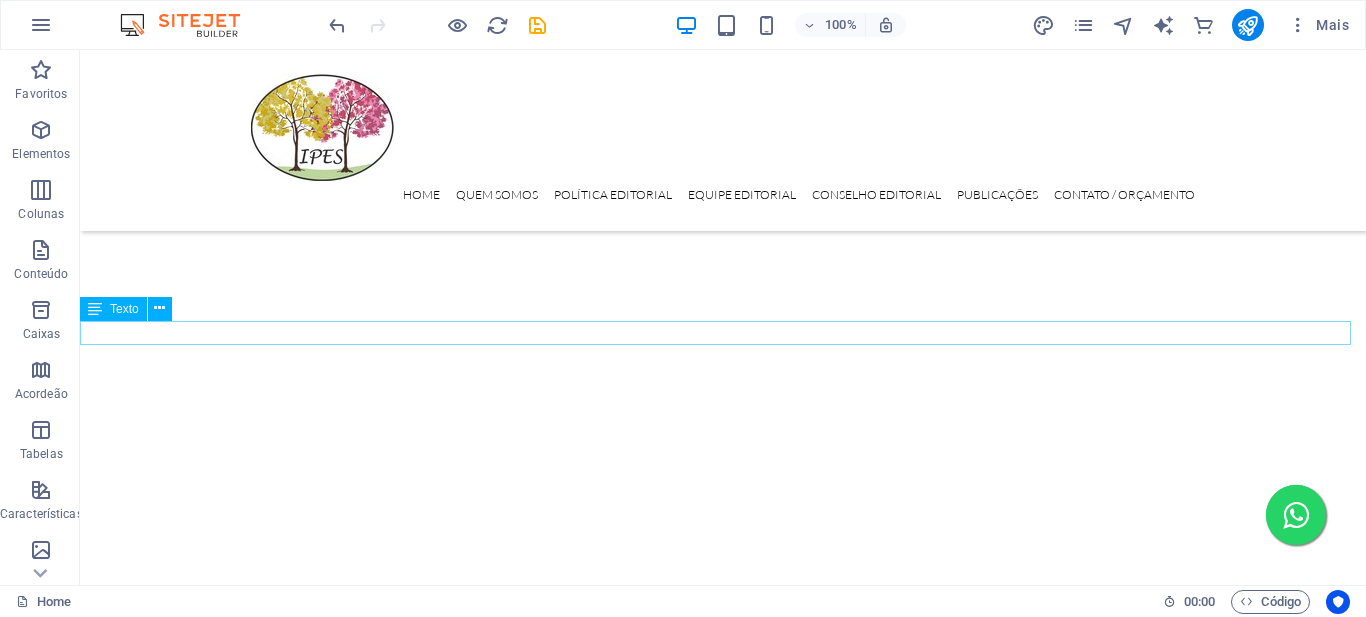 click on "Contador de Visitas do Site" at bounding box center [723, 3066] 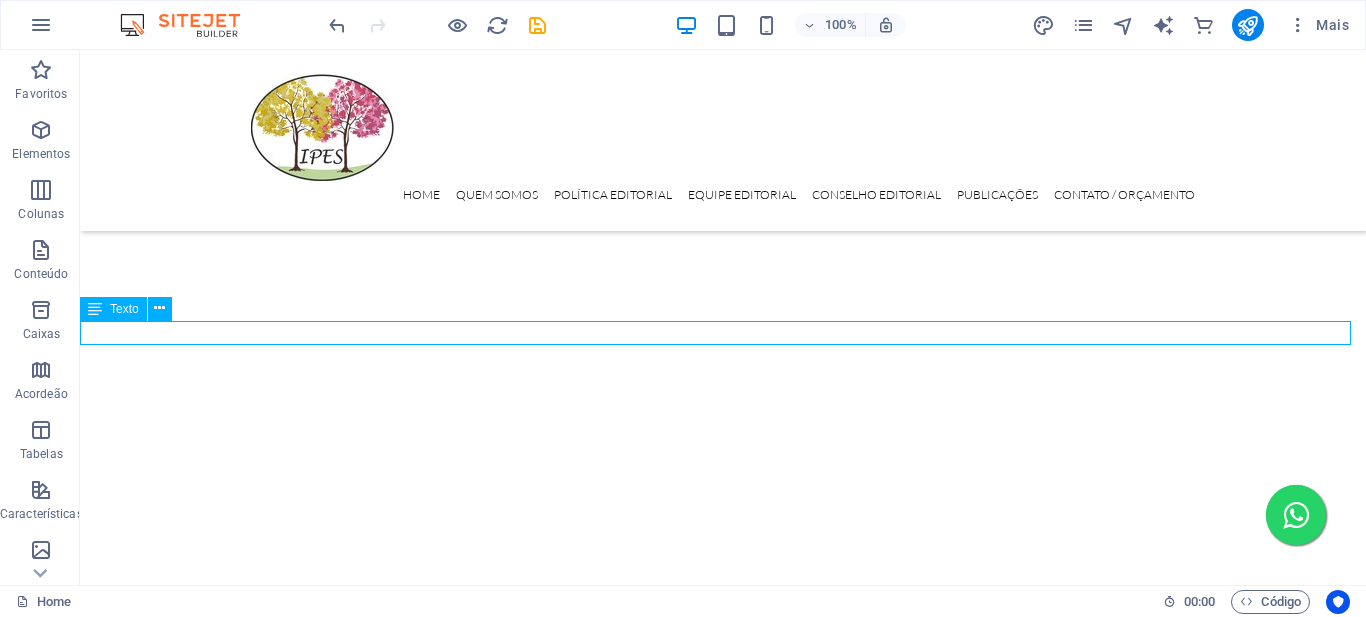 click on "Contador de Visitas do Site" at bounding box center (723, 3066) 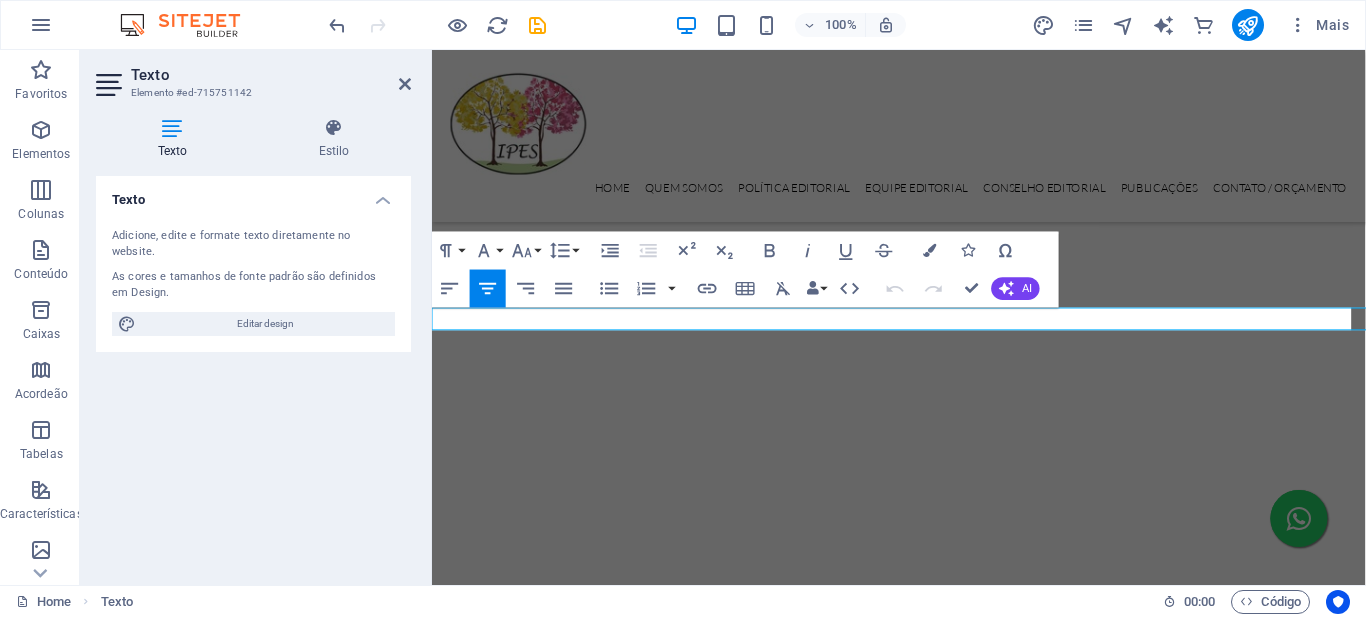 scroll, scrollTop: 304, scrollLeft: 0, axis: vertical 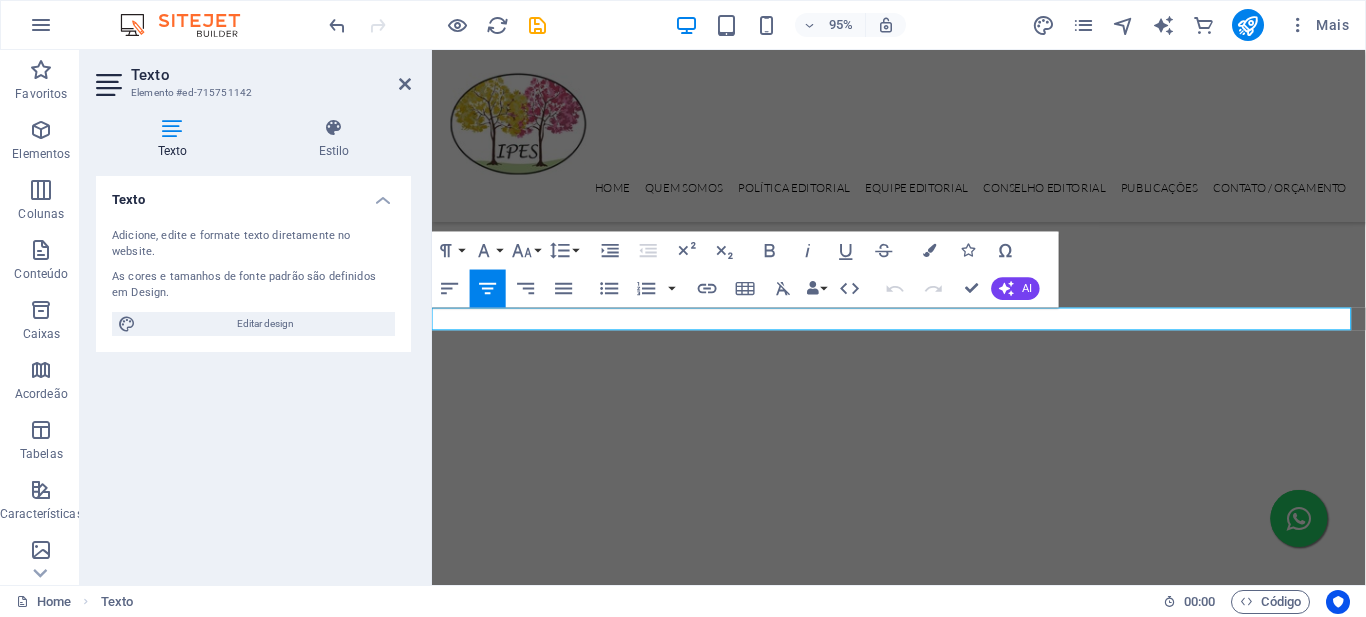 click on "Contador de Visitas do Site" at bounding box center (923, 2435) 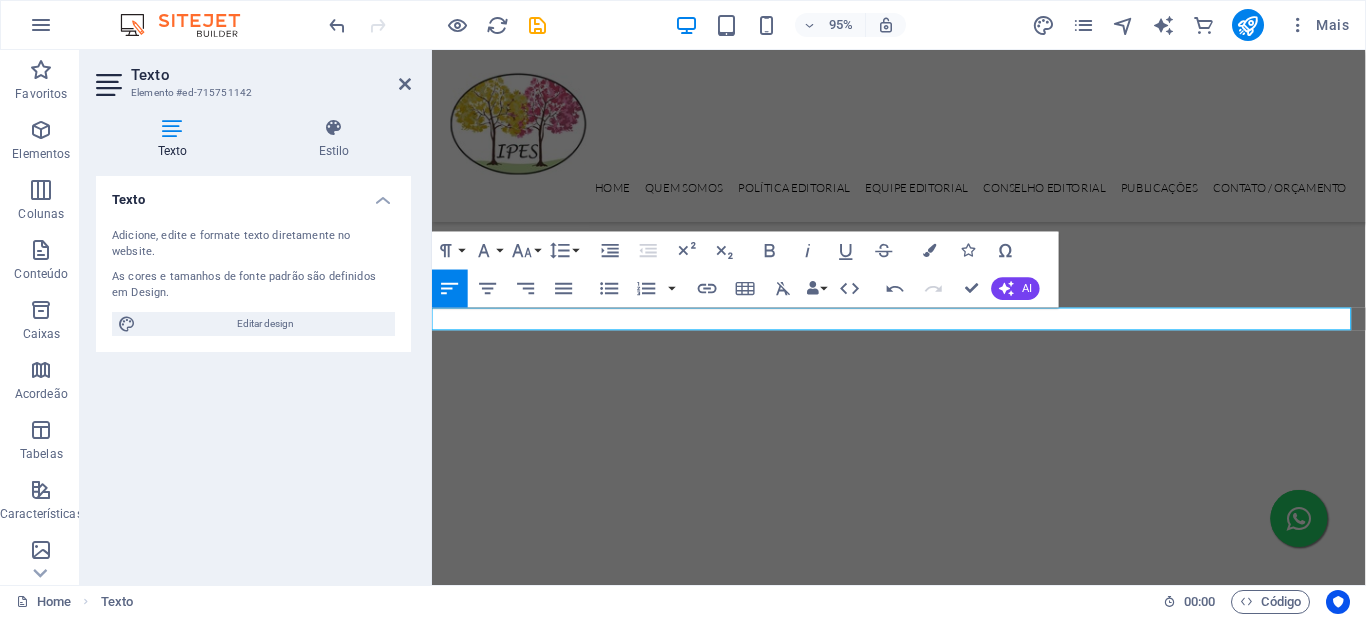 click on "​VISITANTES" at bounding box center (923, 2435) 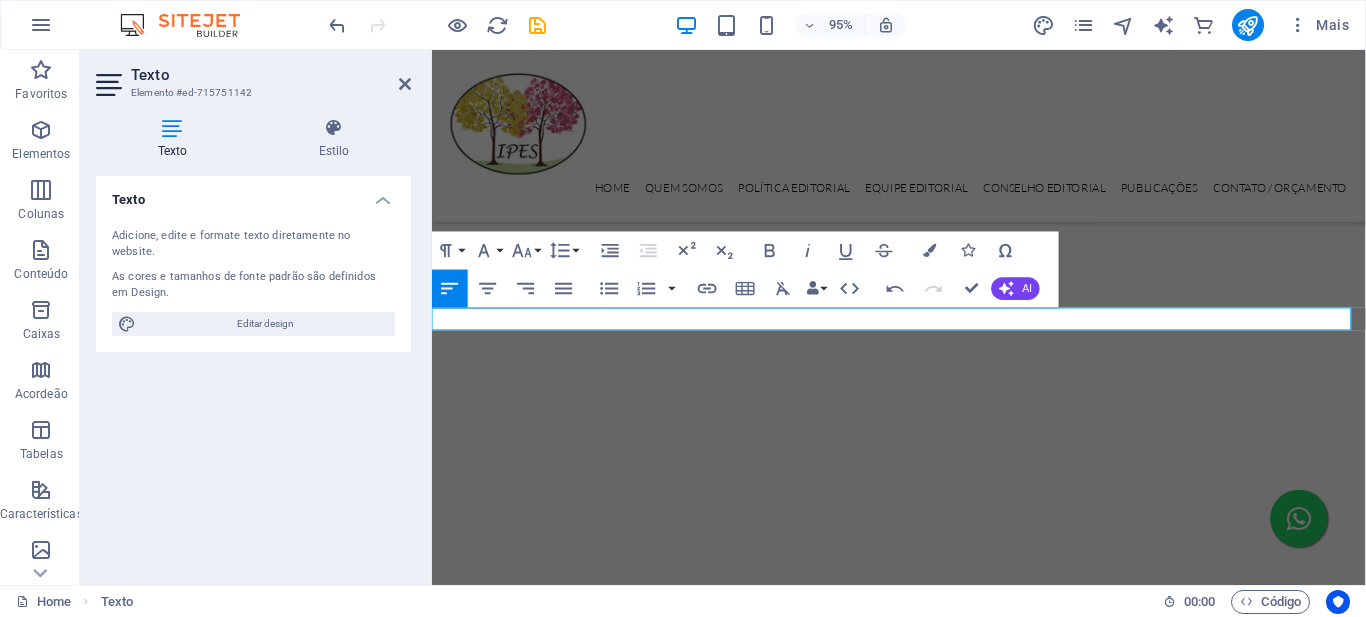 click on "​VISITANTES" at bounding box center [923, 2435] 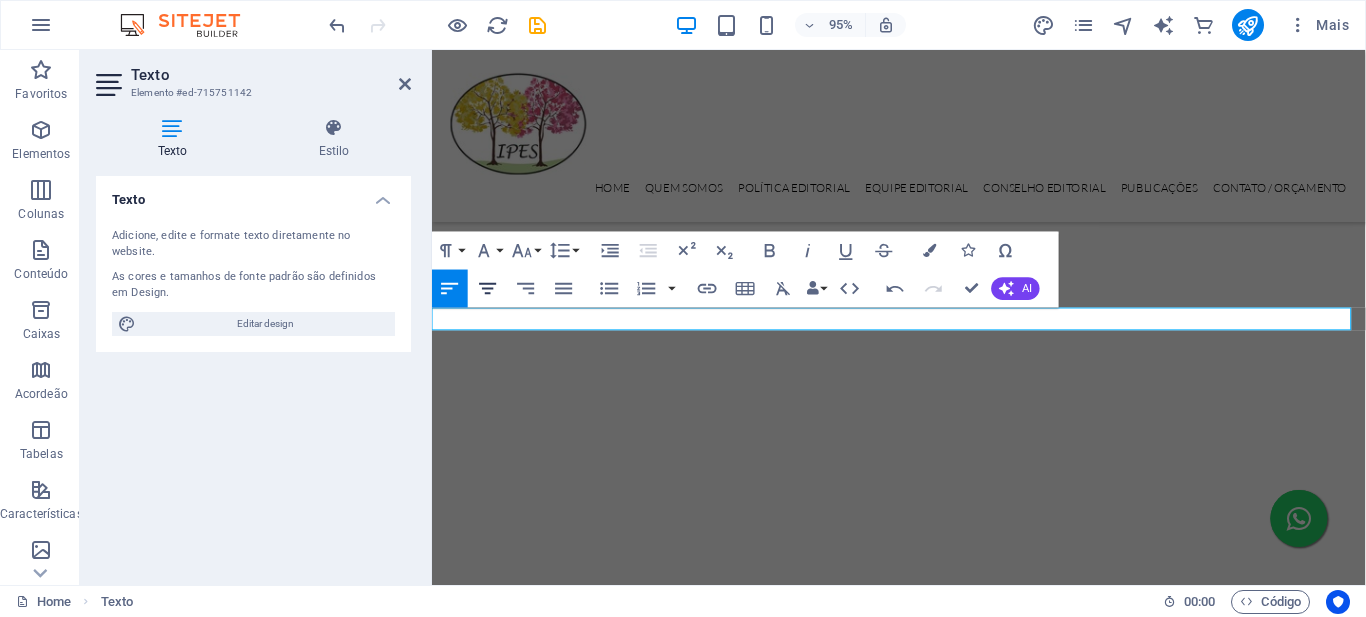 click 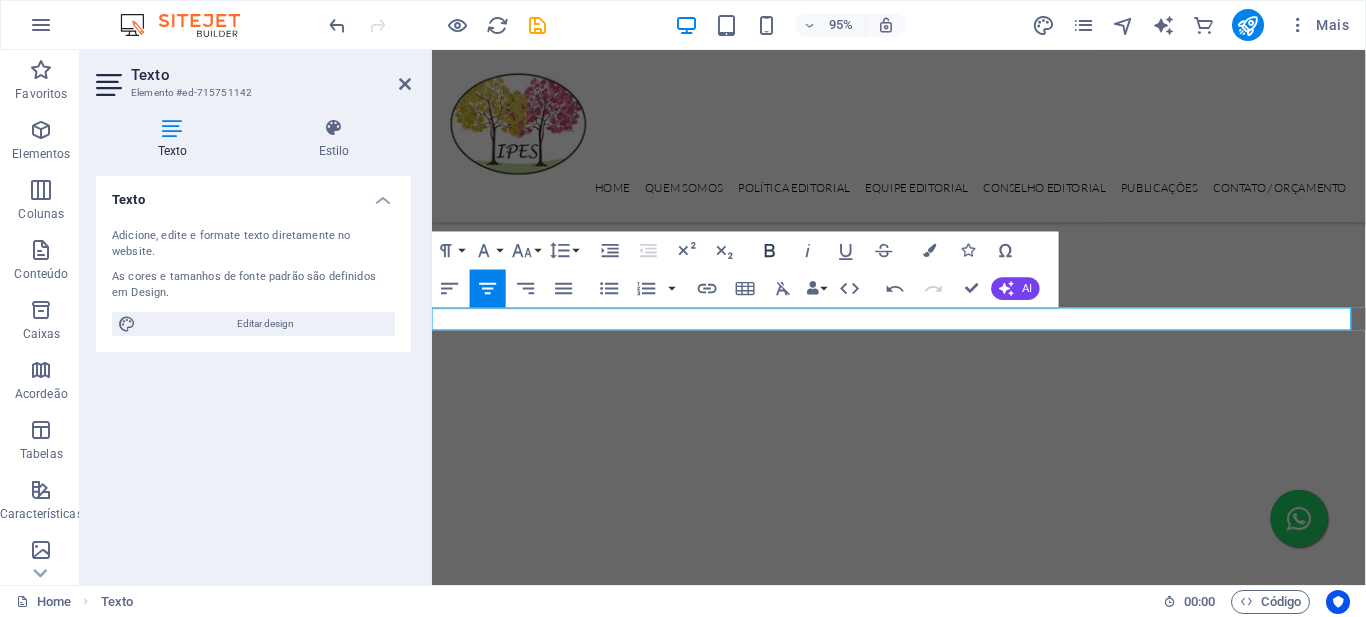 click 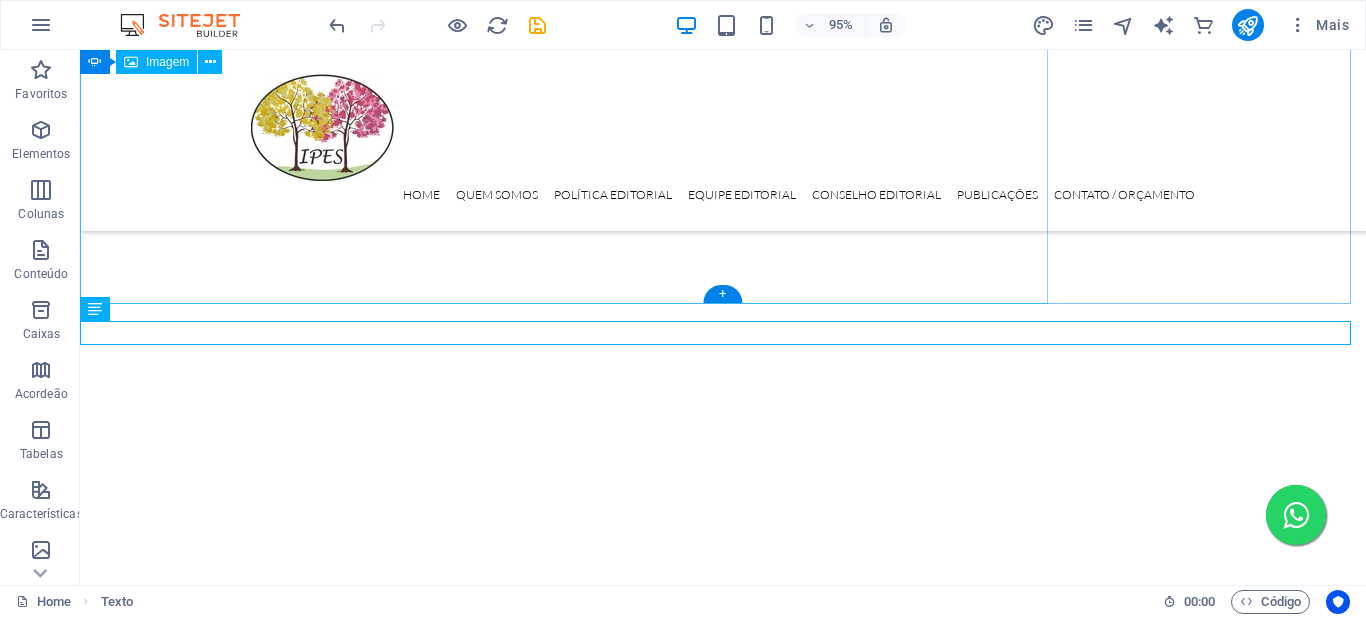 scroll, scrollTop: 367, scrollLeft: 0, axis: vertical 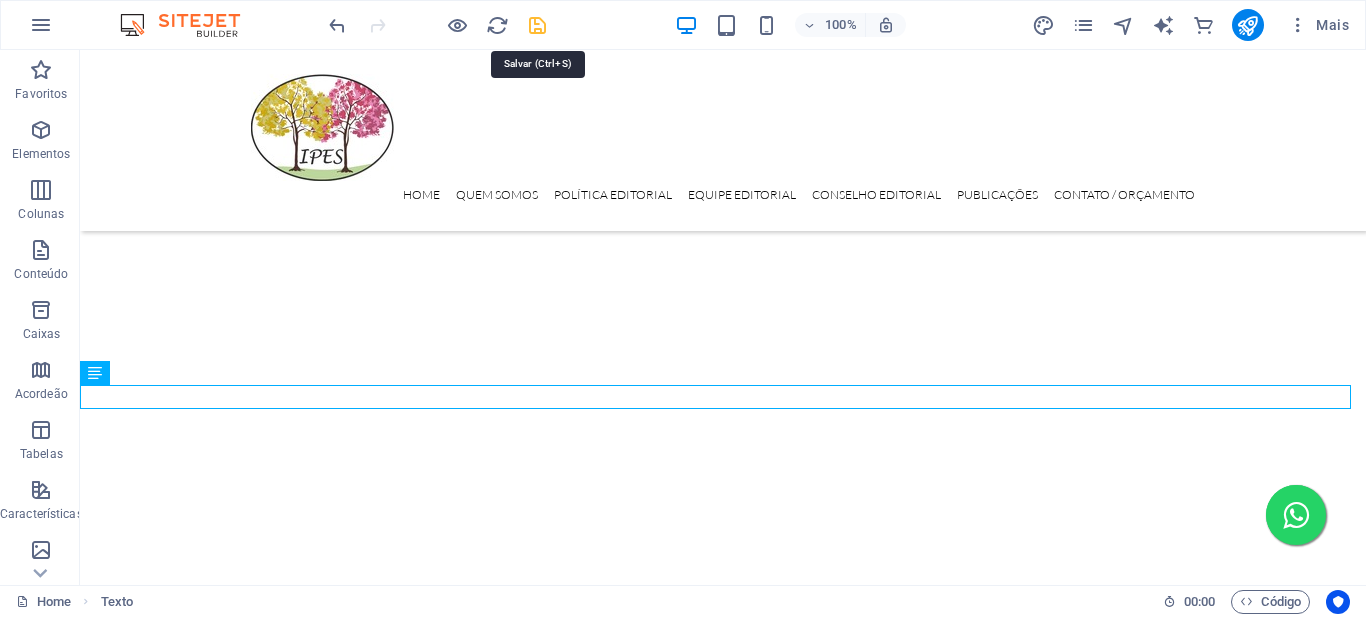 click at bounding box center (537, 25) 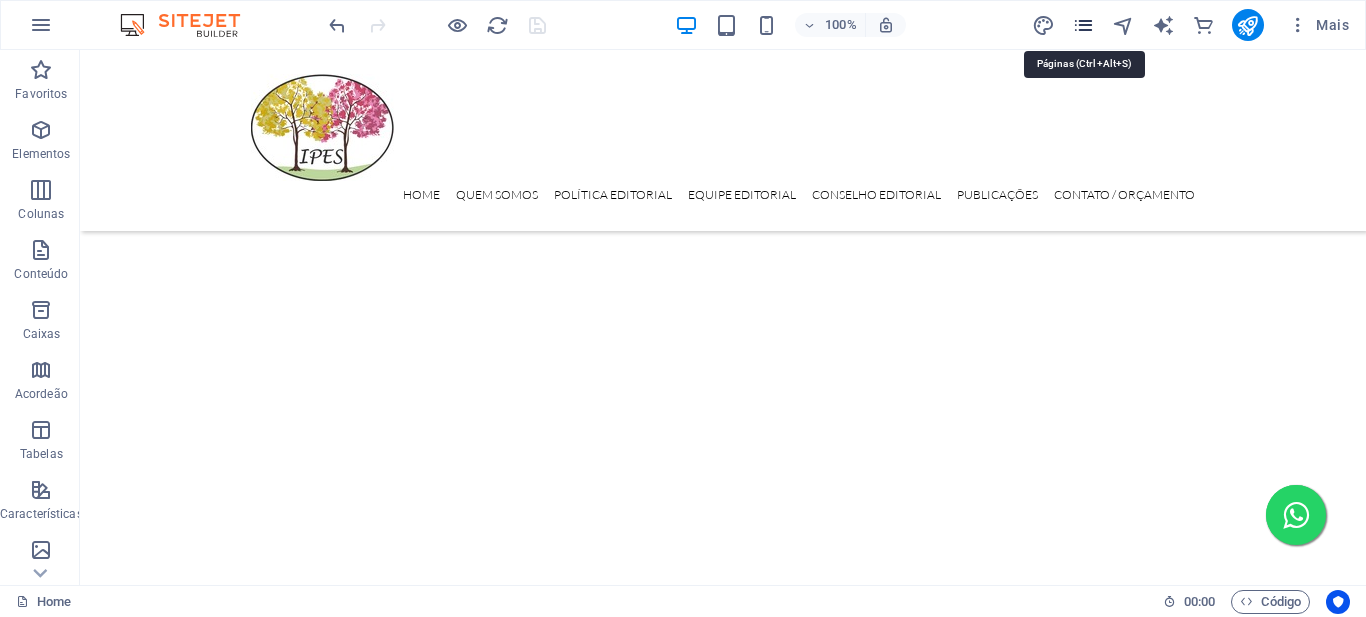 click at bounding box center [1083, 25] 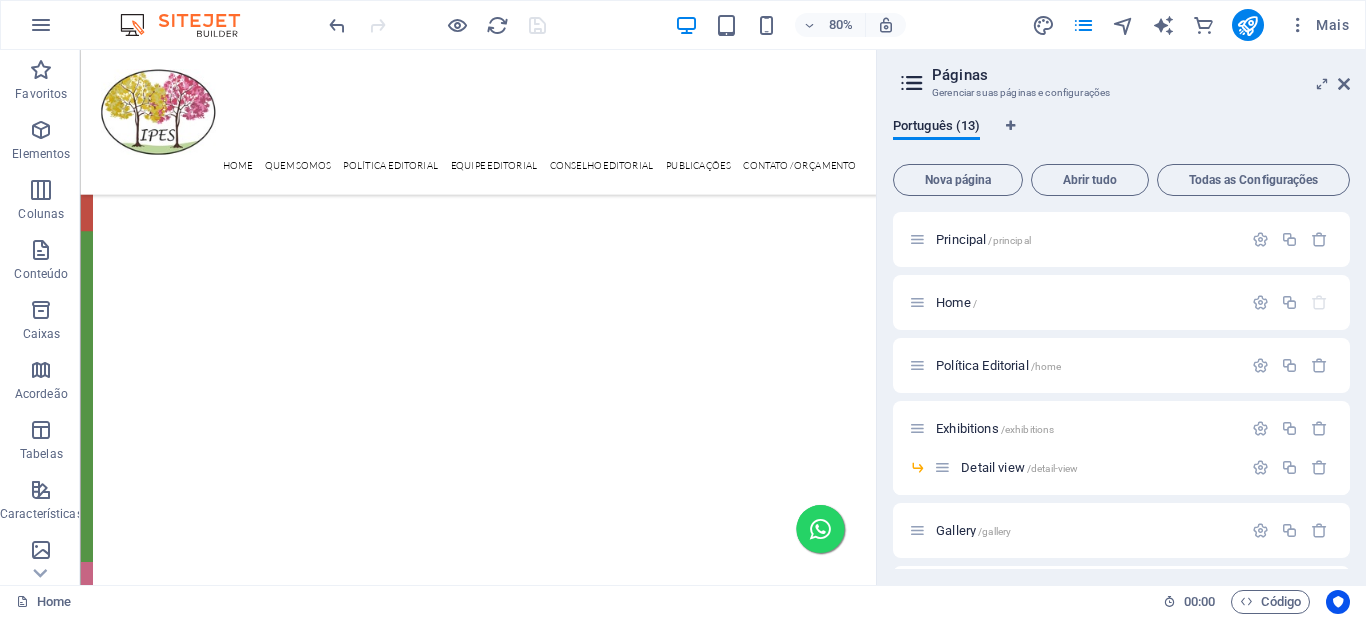 scroll, scrollTop: 306, scrollLeft: 0, axis: vertical 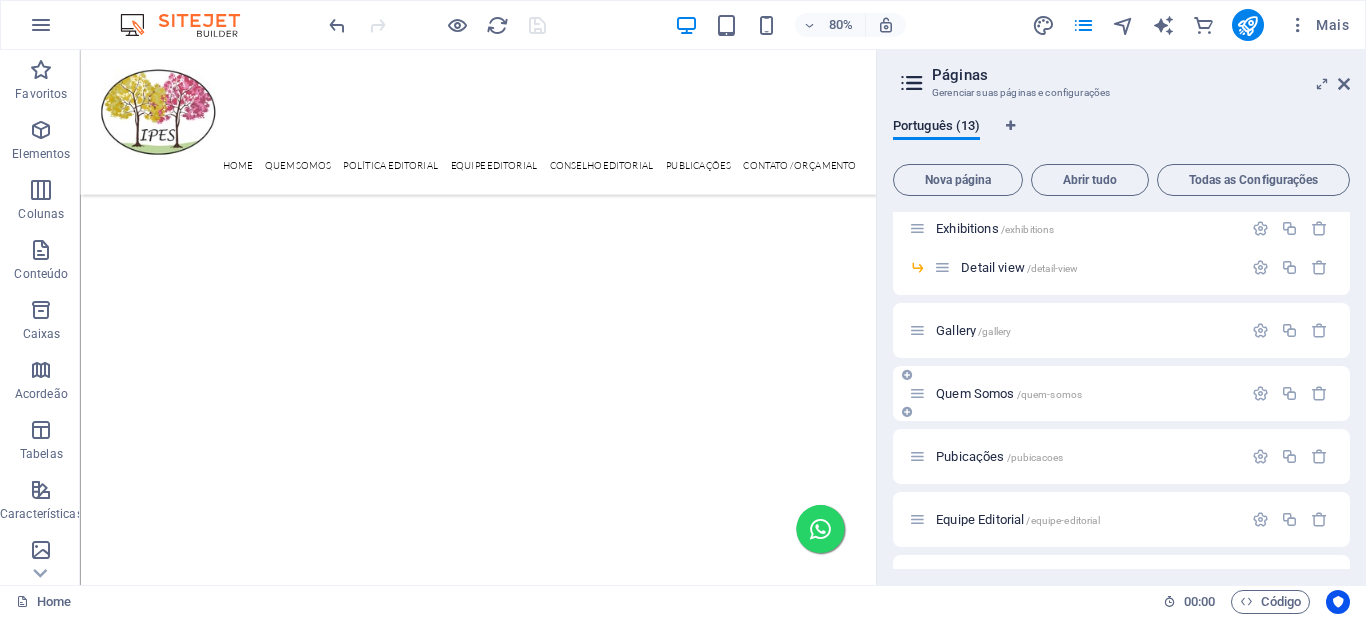 click on "Quem Somos /quem-somos" at bounding box center [1009, 393] 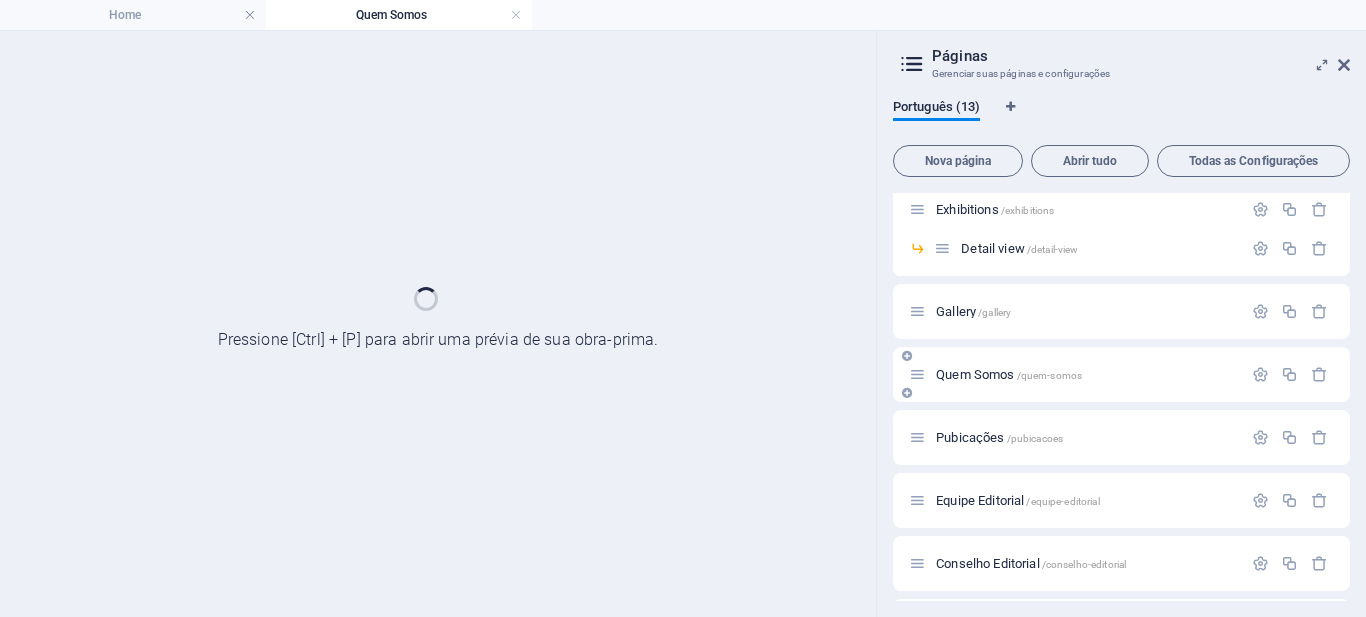 scroll, scrollTop: 0, scrollLeft: 0, axis: both 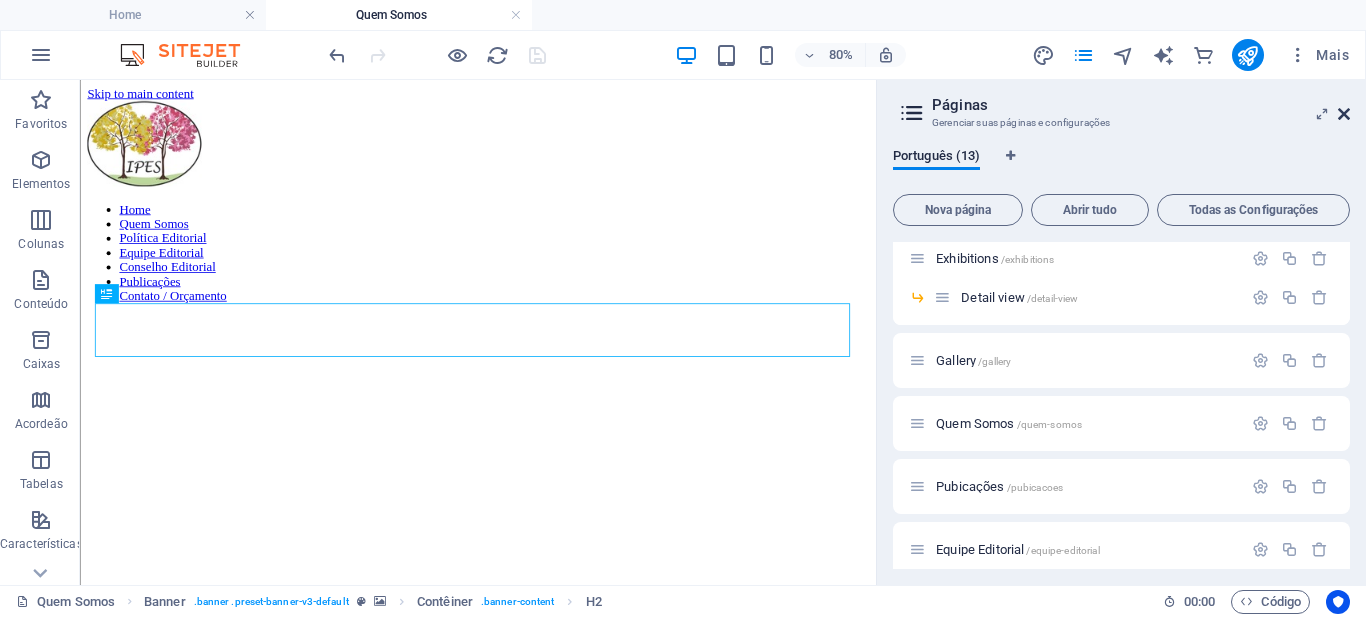 click at bounding box center (1344, 114) 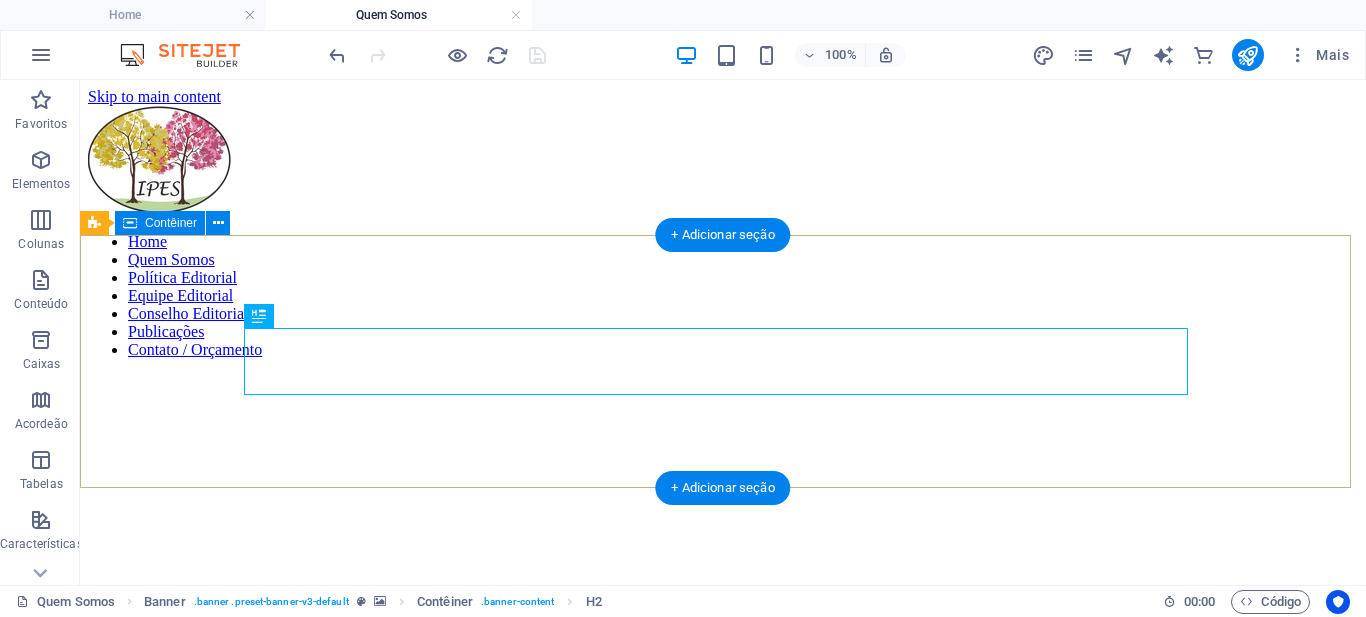 click on "Quem Somos" at bounding box center (723, 724) 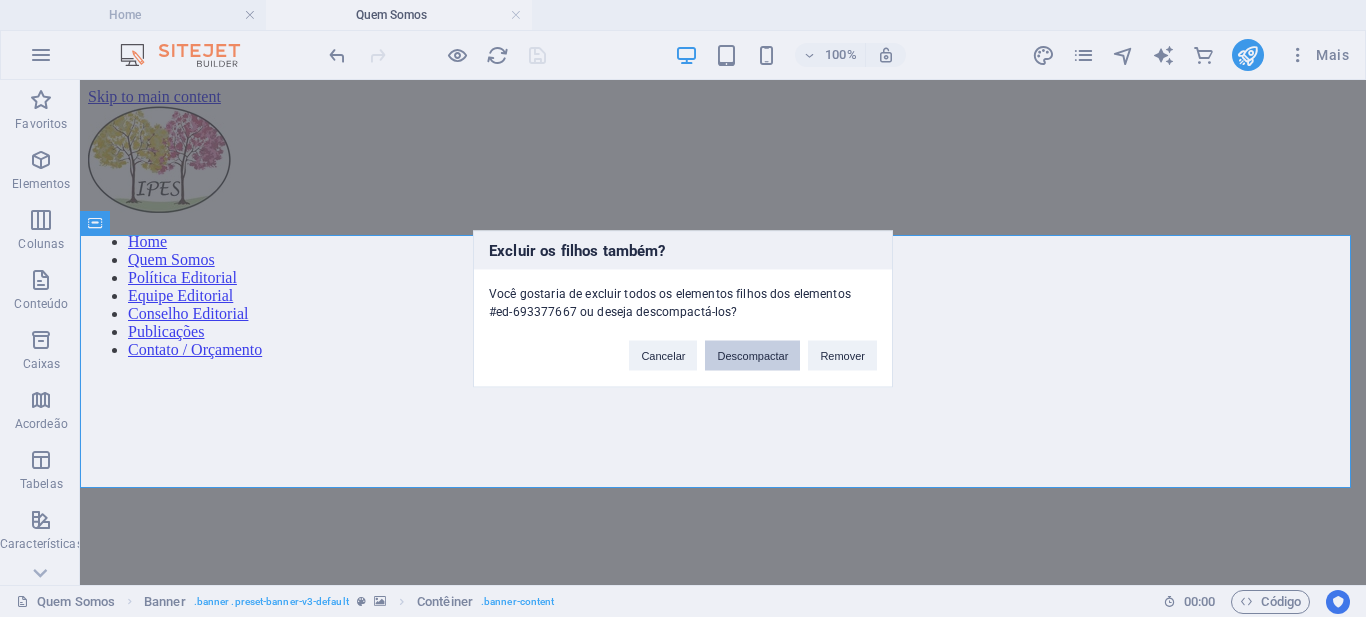 click on "Descompactar" at bounding box center (752, 355) 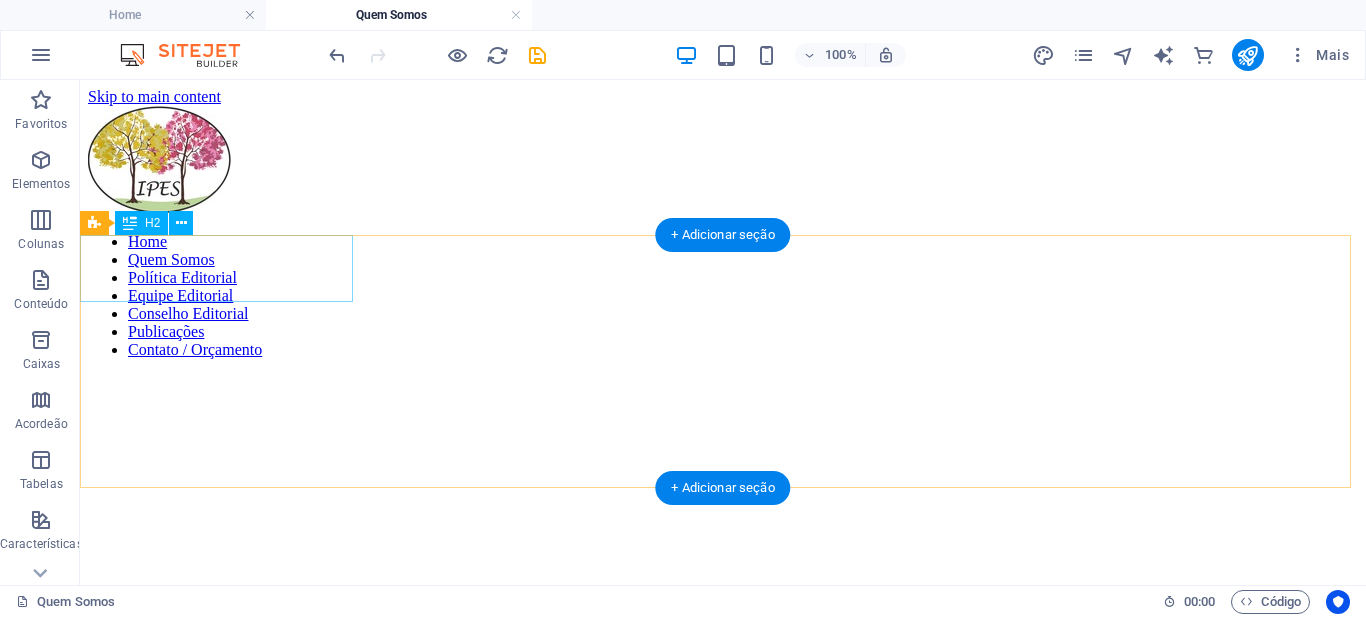 click on "Quem Somos" at bounding box center (723, 661) 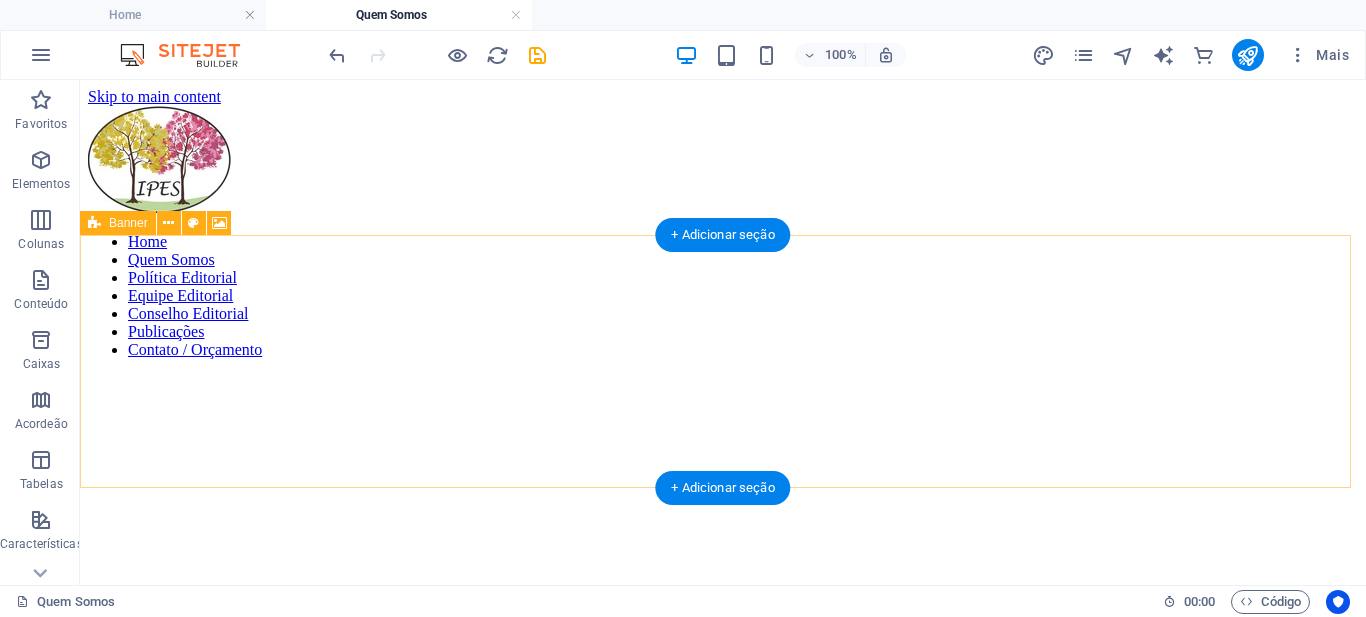 click on "Solte o conteúdo aqui ou  Adicionar elementos  Colar área de transferência" at bounding box center [723, 699] 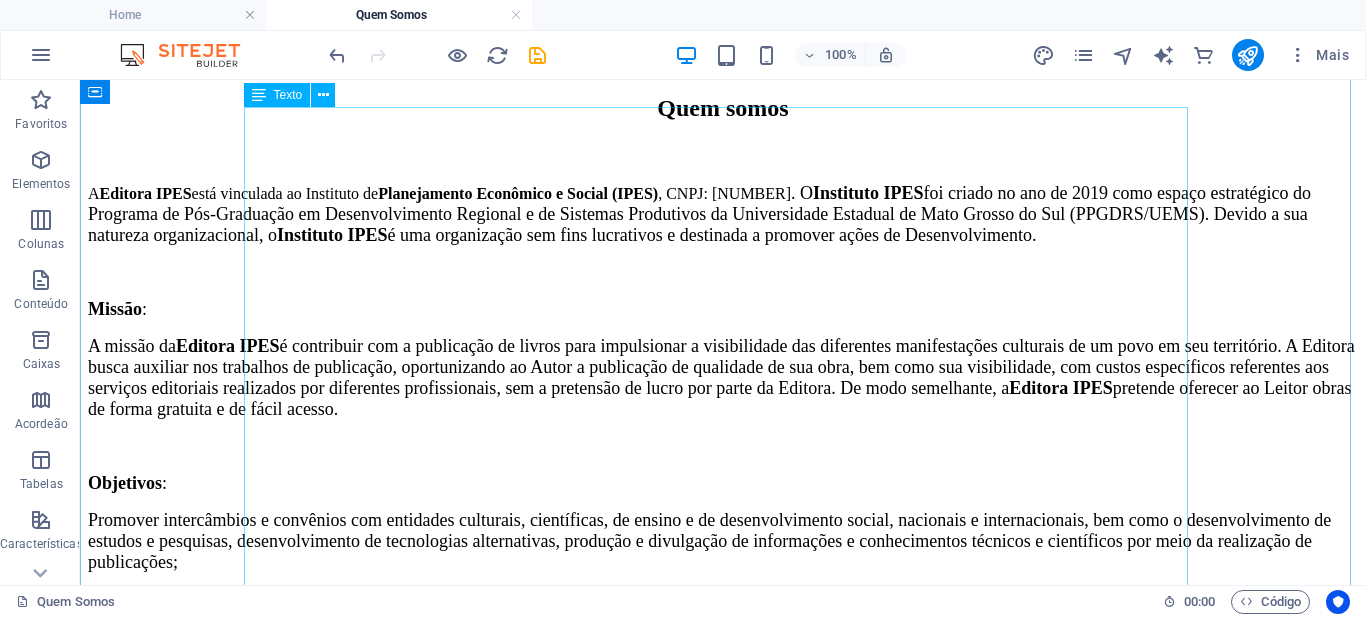 scroll, scrollTop: 0, scrollLeft: 0, axis: both 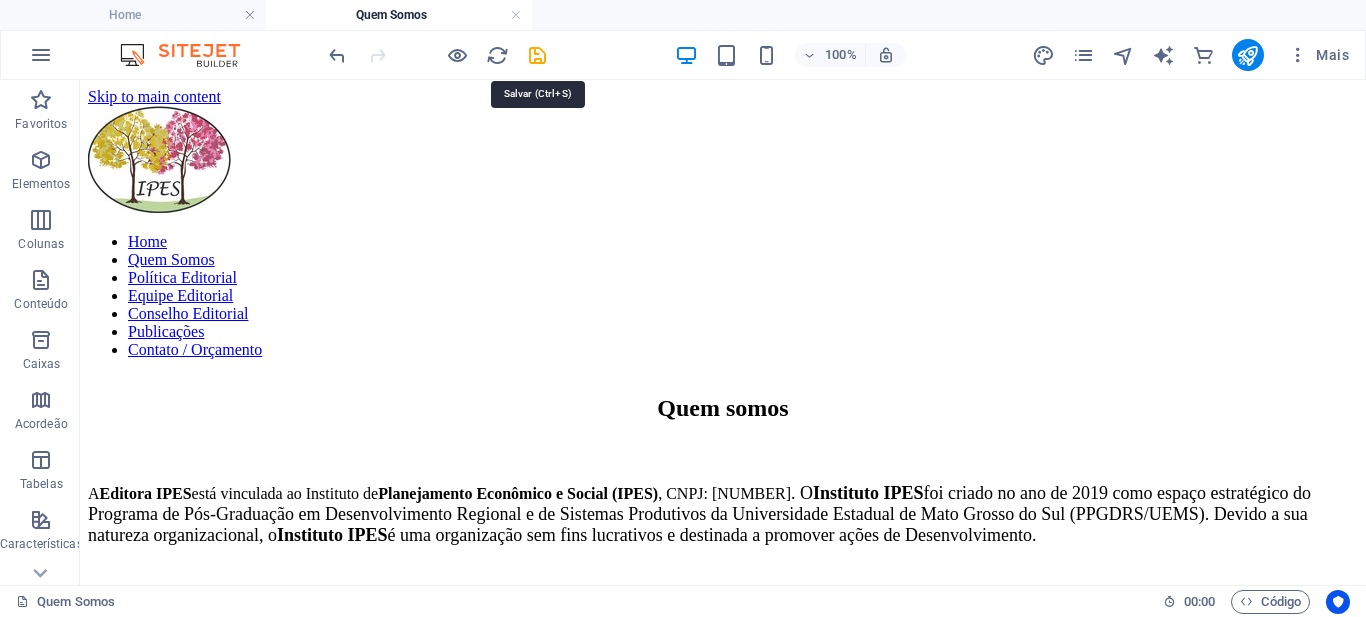click at bounding box center (537, 55) 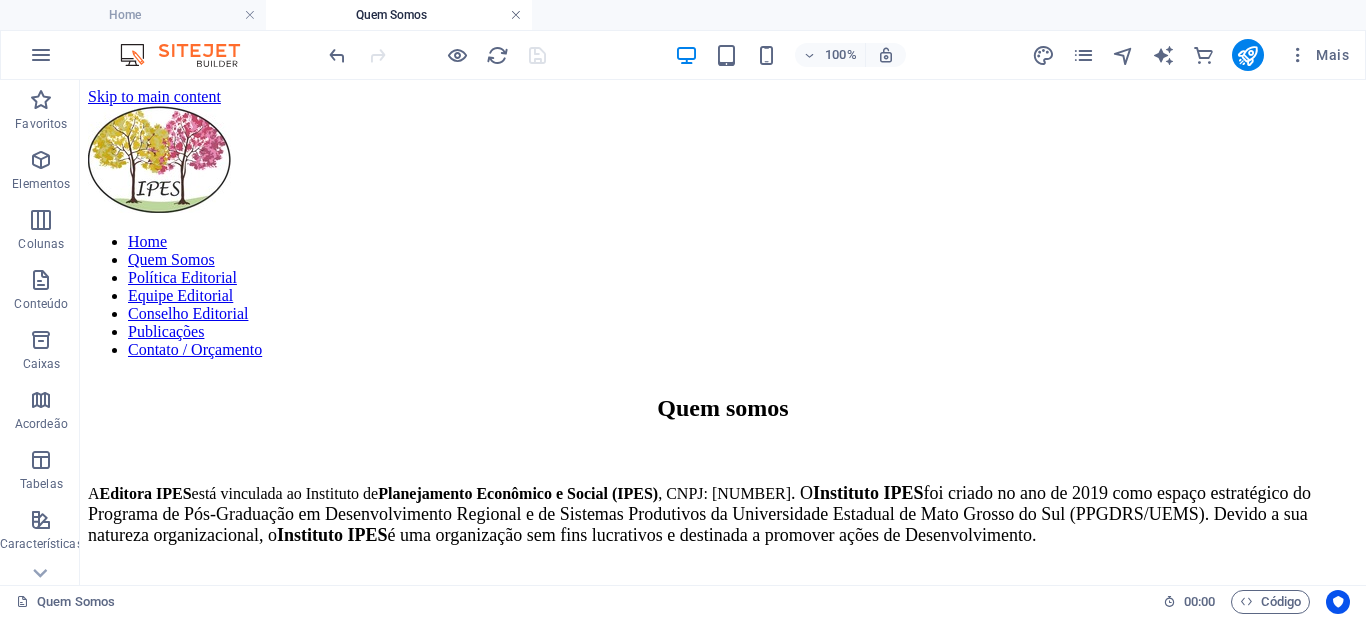 click at bounding box center [516, 15] 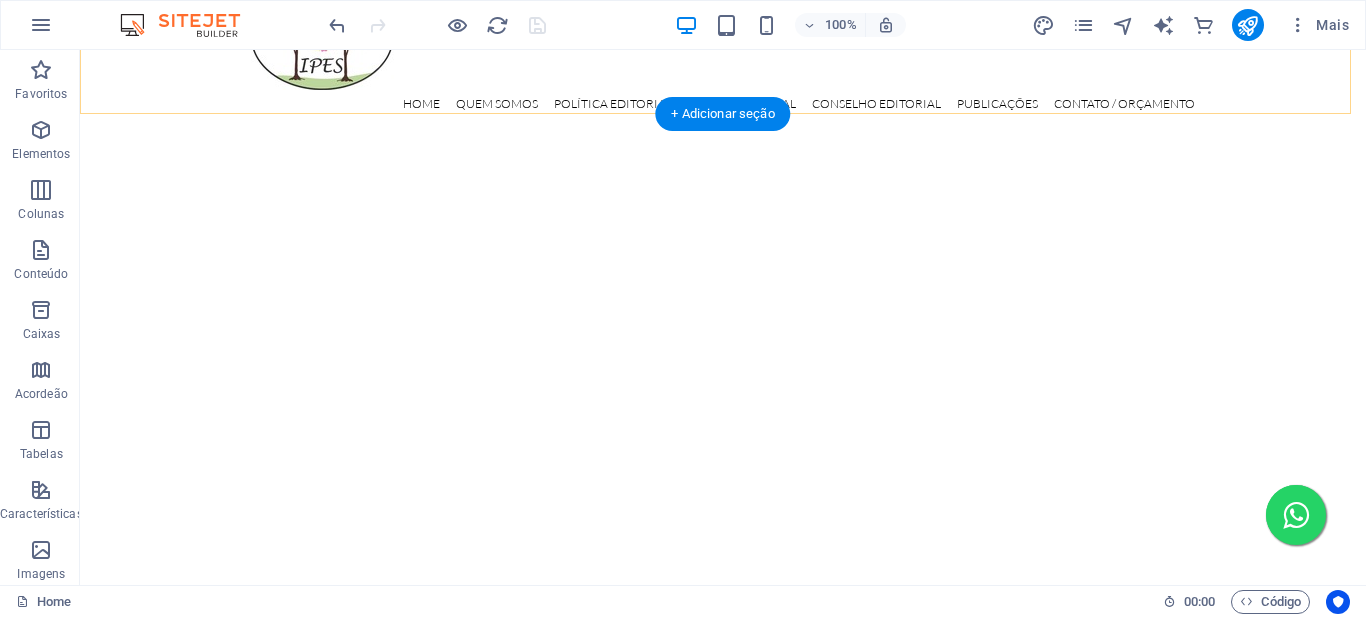 scroll, scrollTop: 391, scrollLeft: 0, axis: vertical 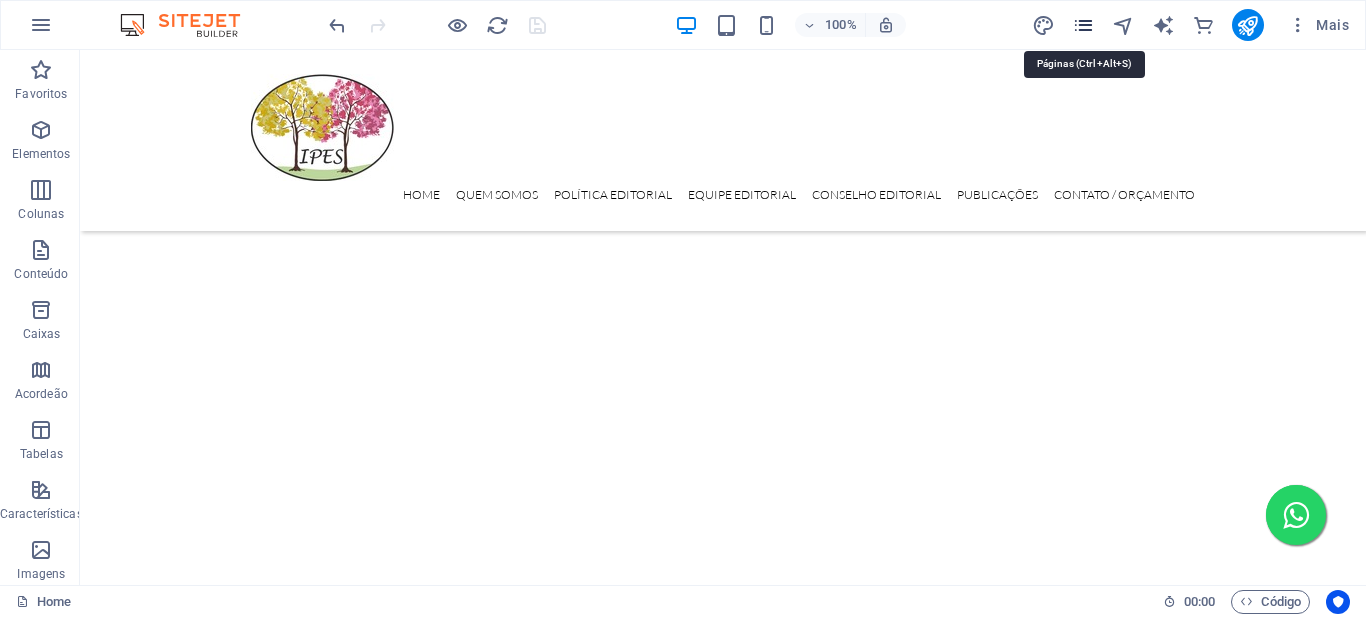click at bounding box center [1083, 25] 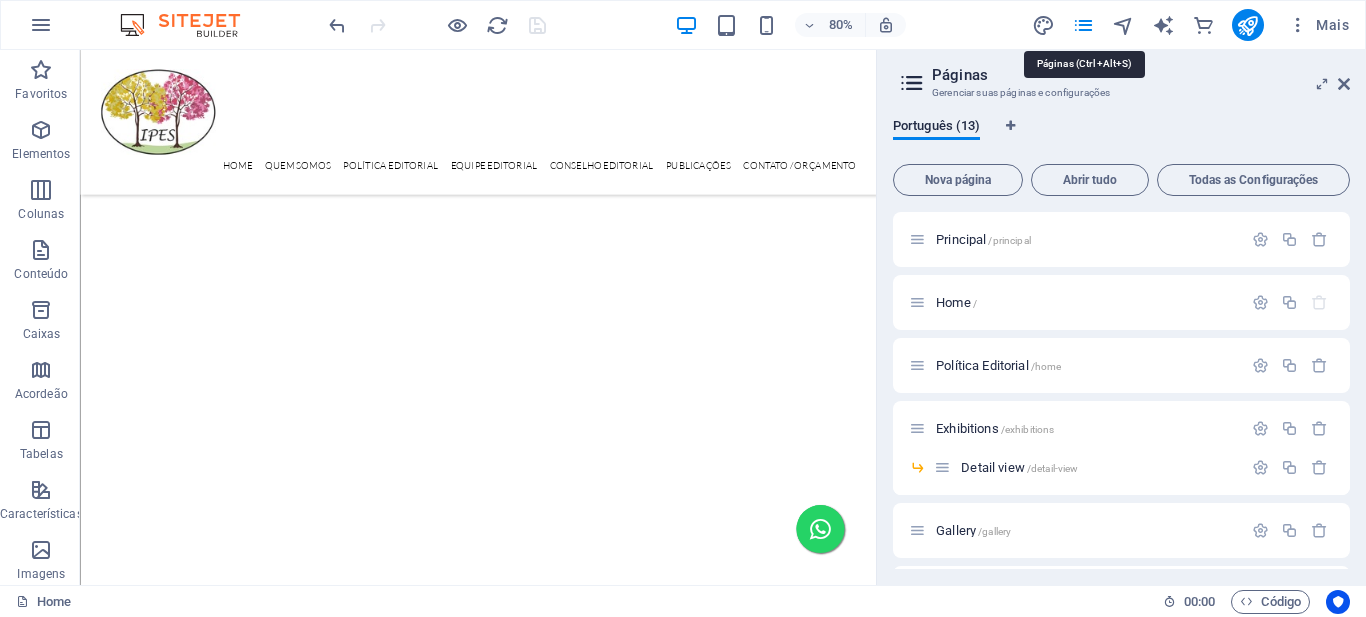 scroll, scrollTop: 330, scrollLeft: 0, axis: vertical 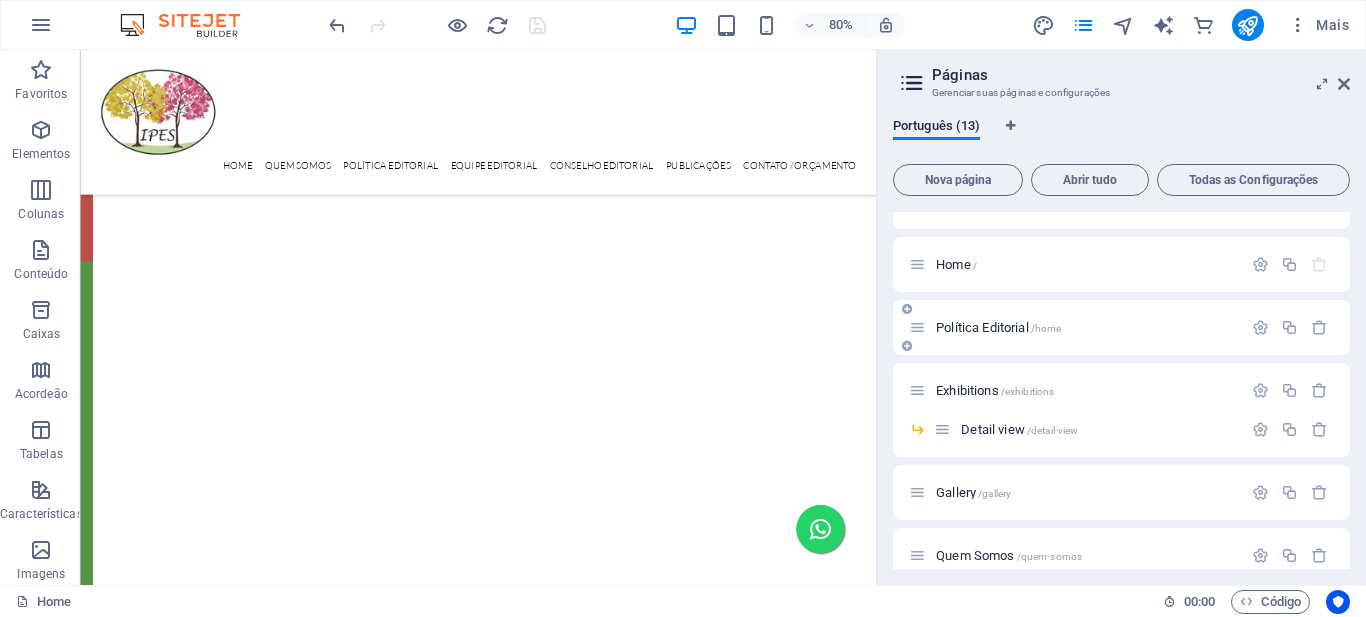 click on "Política Editorial /home" at bounding box center (998, 327) 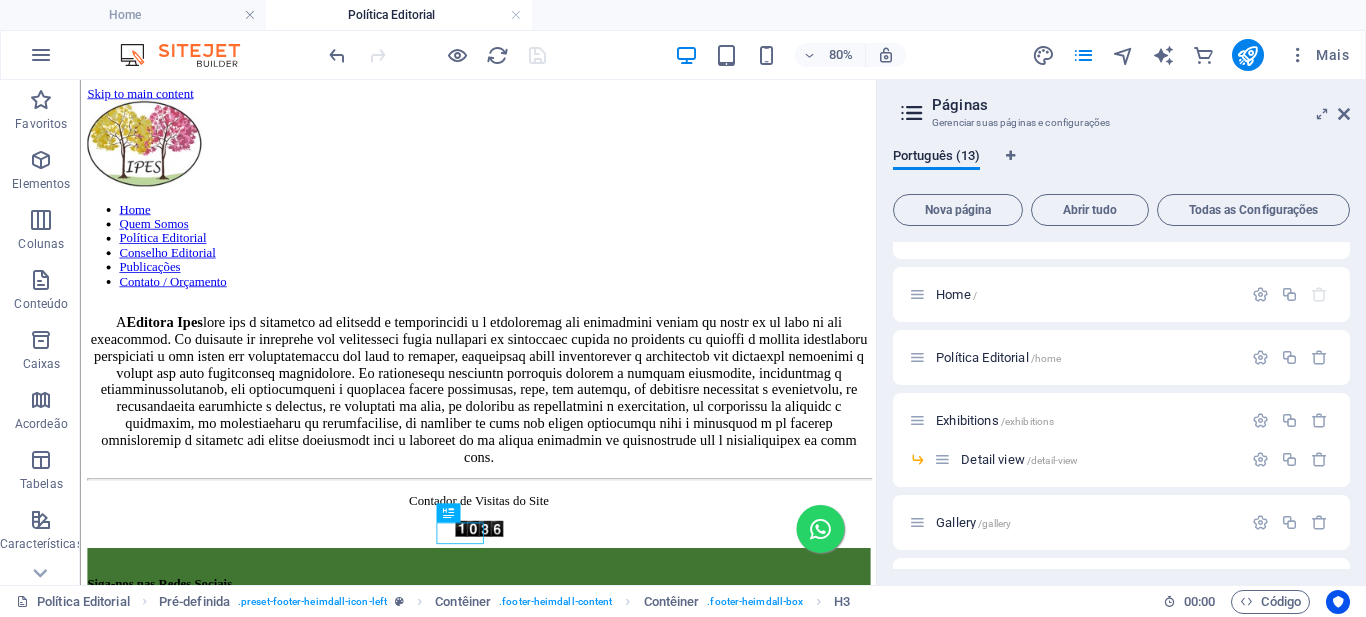 scroll, scrollTop: 0, scrollLeft: 0, axis: both 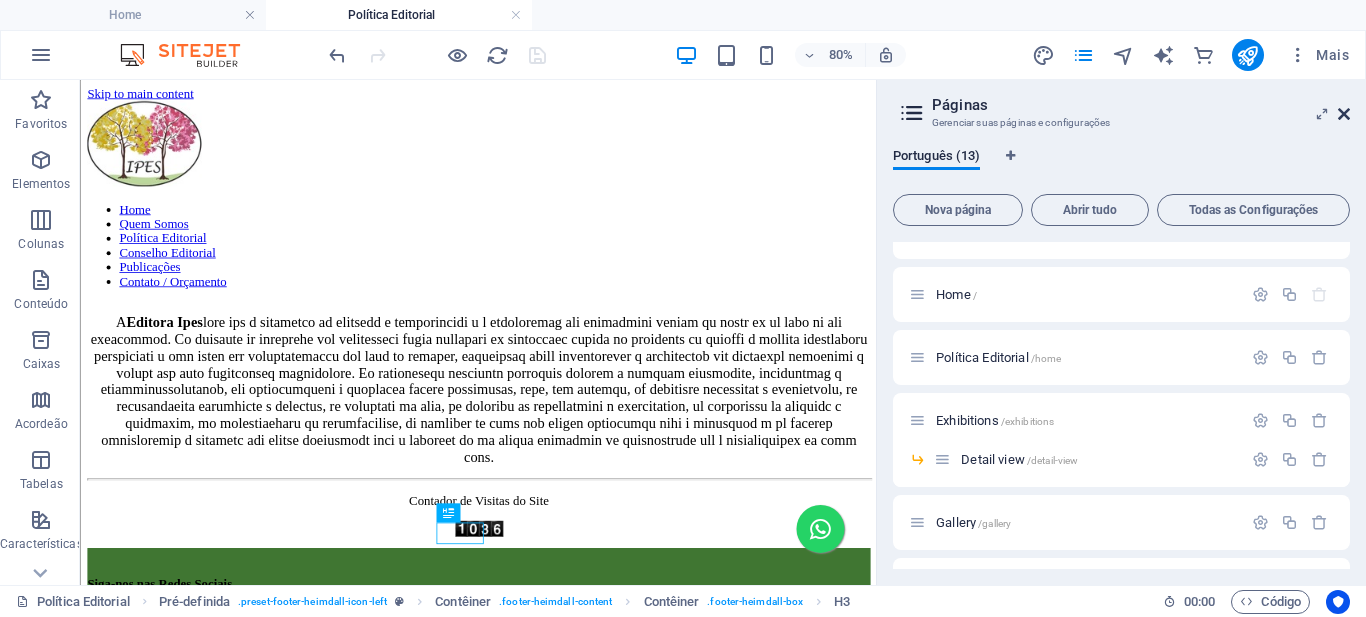 click at bounding box center (1344, 114) 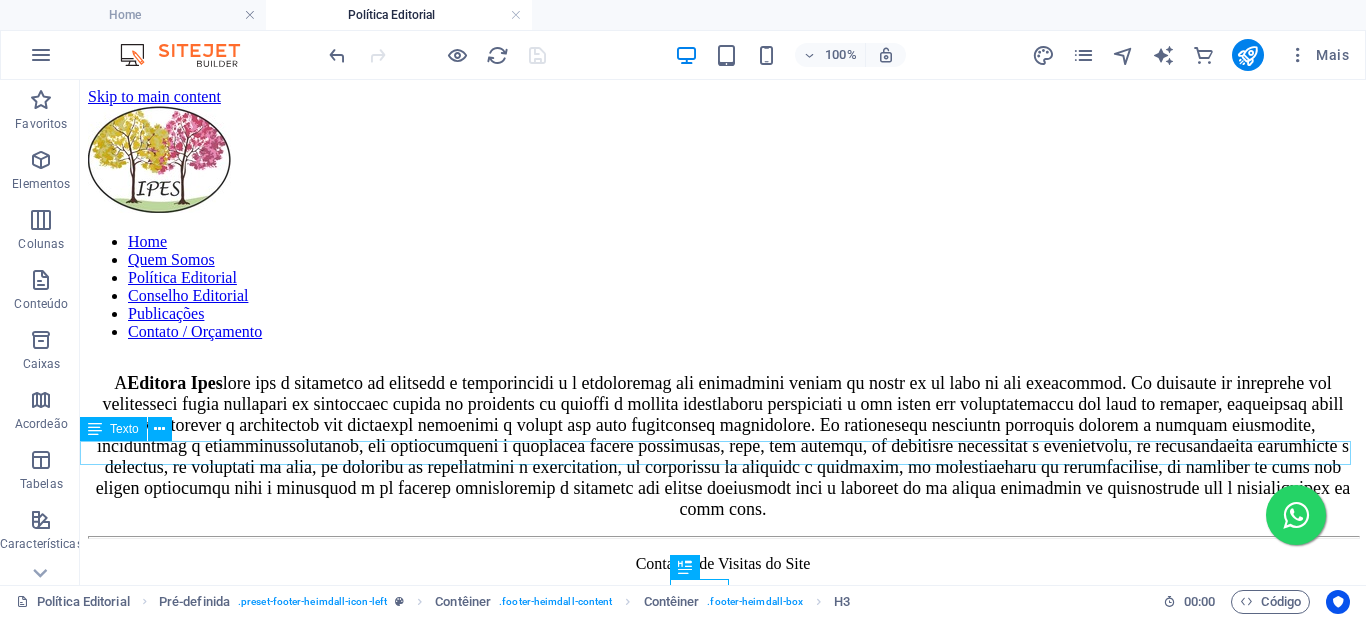 click on "Contador de Visitas do Site" at bounding box center (723, 564) 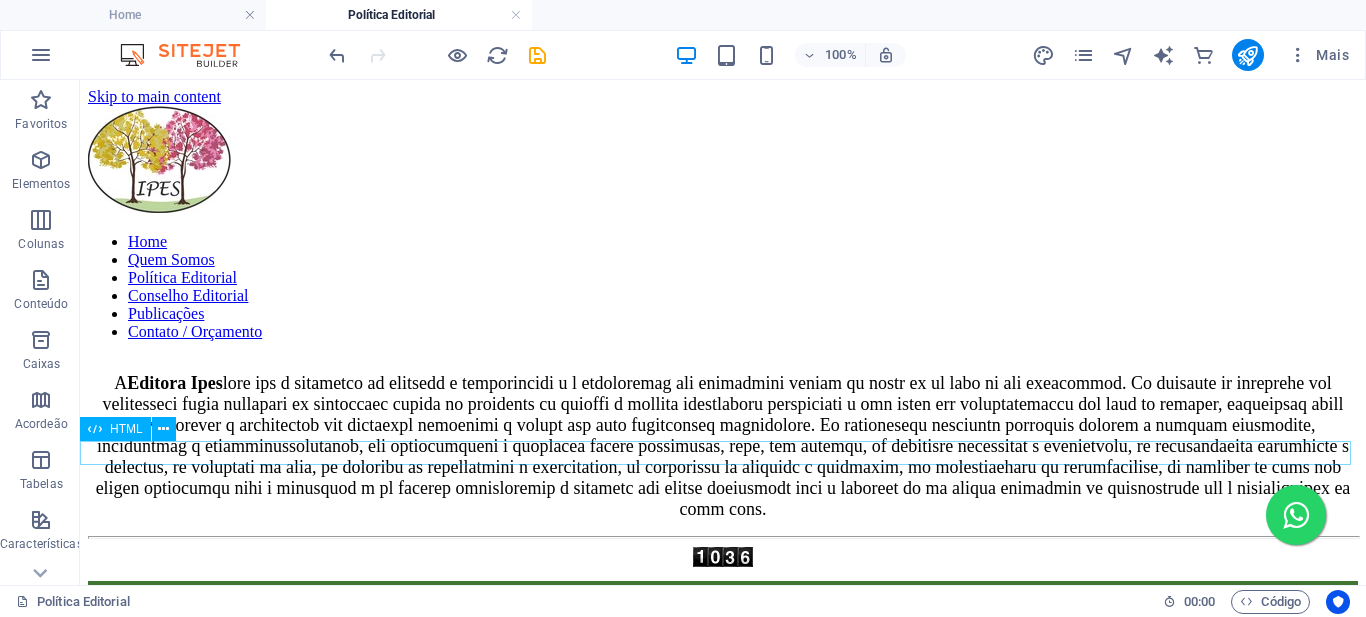 click at bounding box center [723, 559] 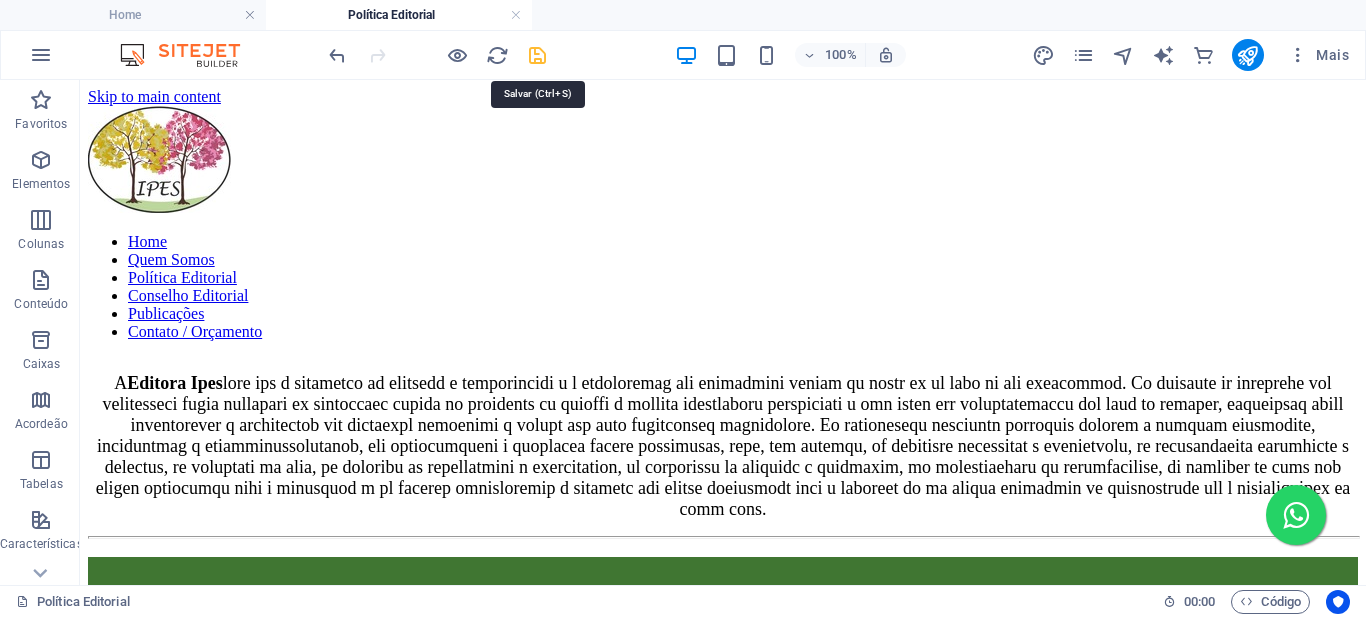 click at bounding box center (537, 55) 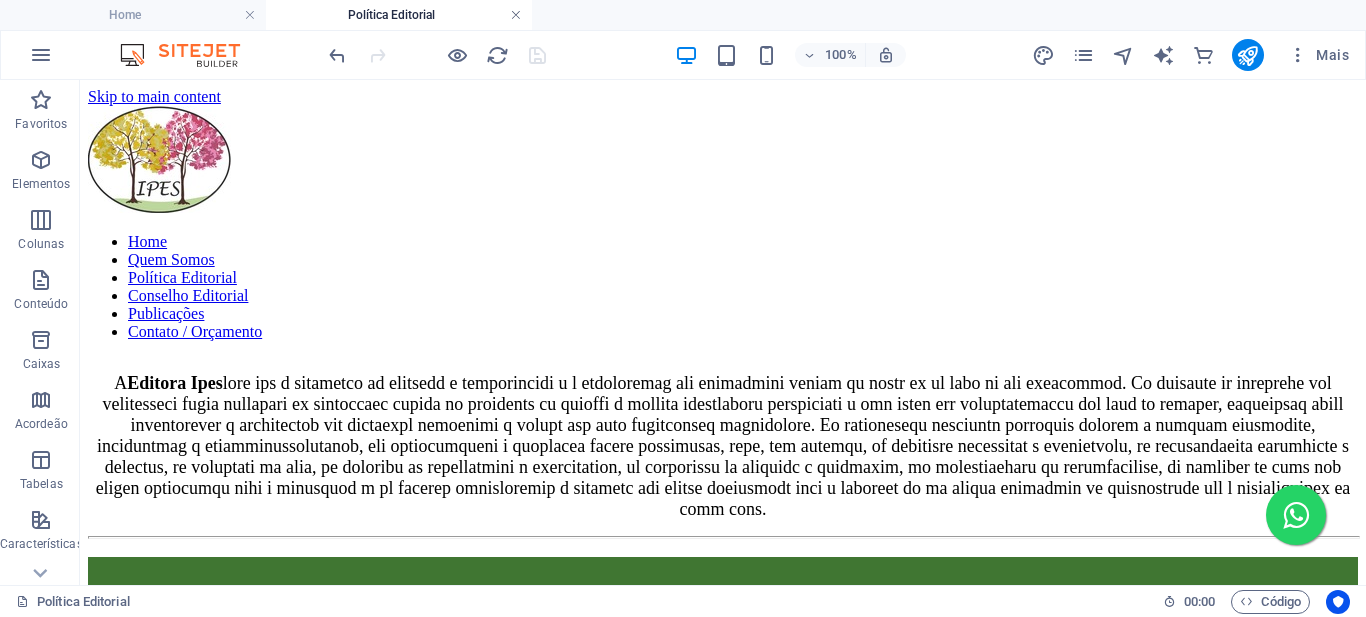 click at bounding box center [516, 15] 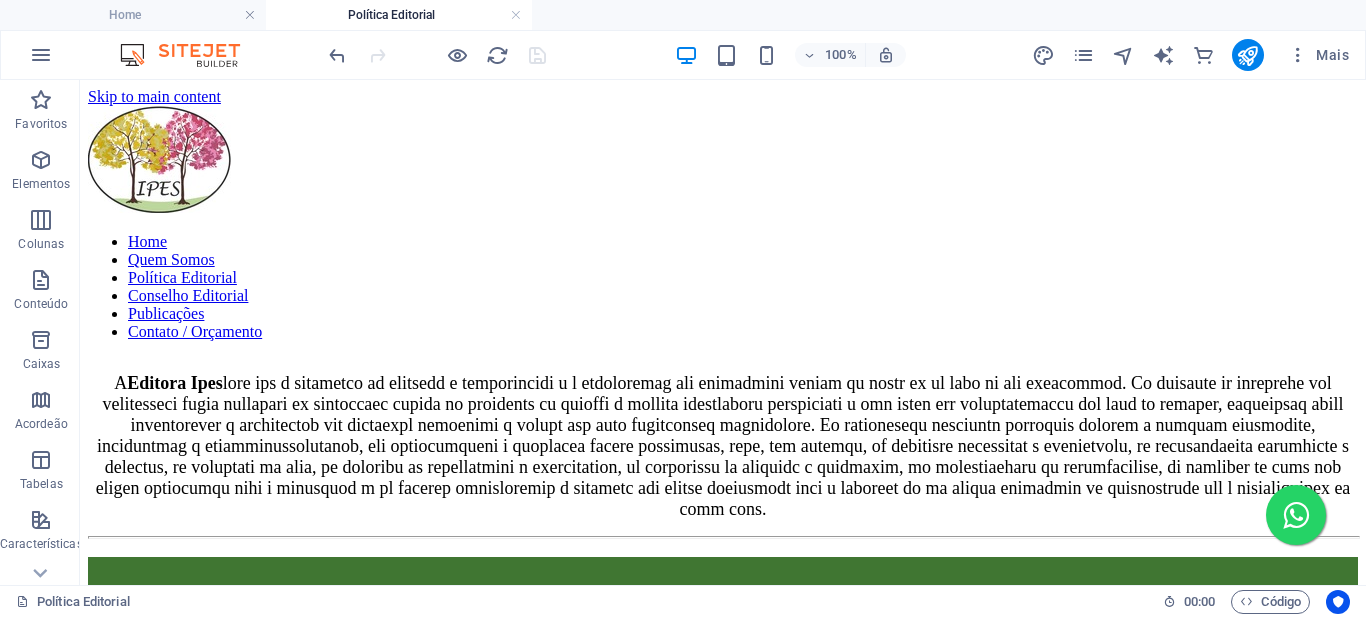 scroll, scrollTop: 91, scrollLeft: 0, axis: vertical 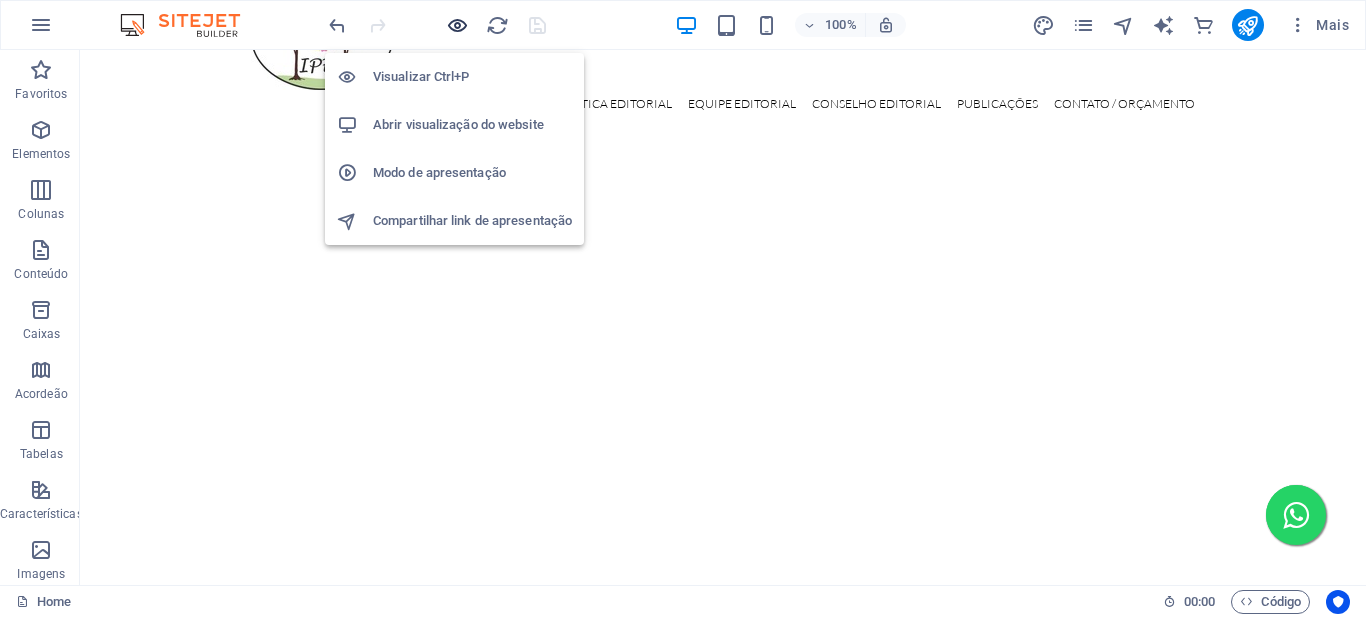 click at bounding box center [457, 25] 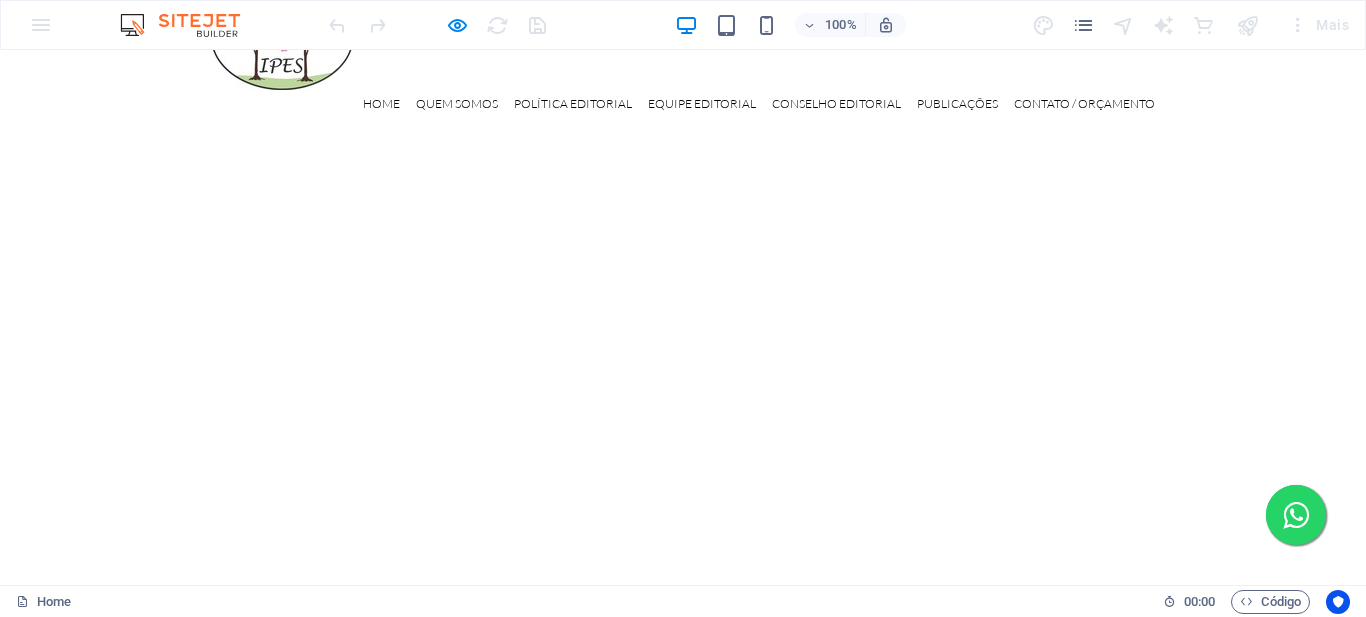 scroll, scrollTop: 0, scrollLeft: 0, axis: both 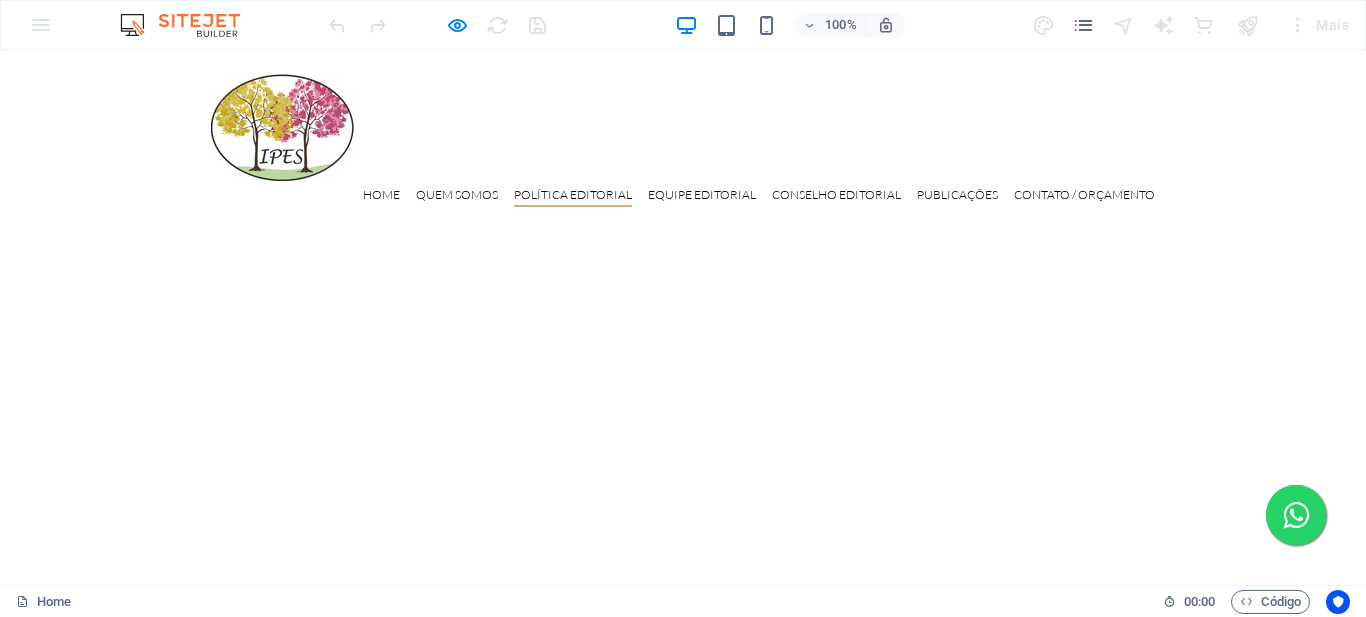click on "Política Editorial" at bounding box center (573, 198) 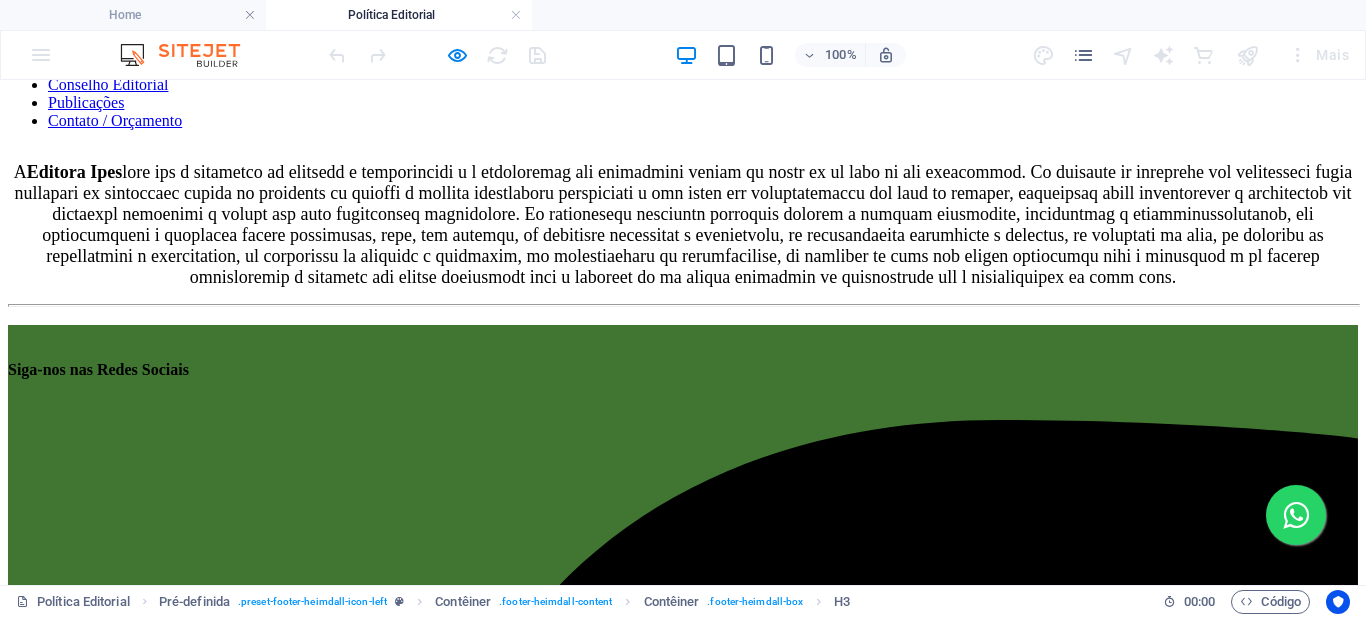 scroll, scrollTop: 0, scrollLeft: 0, axis: both 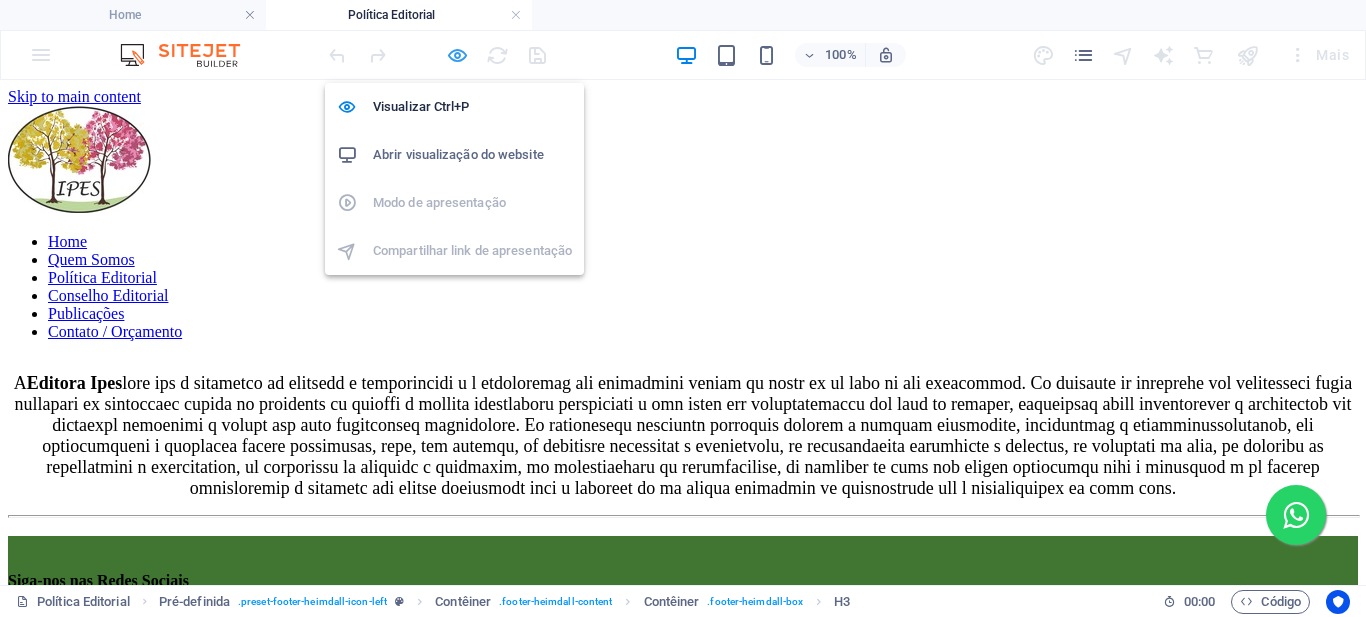 click at bounding box center (457, 55) 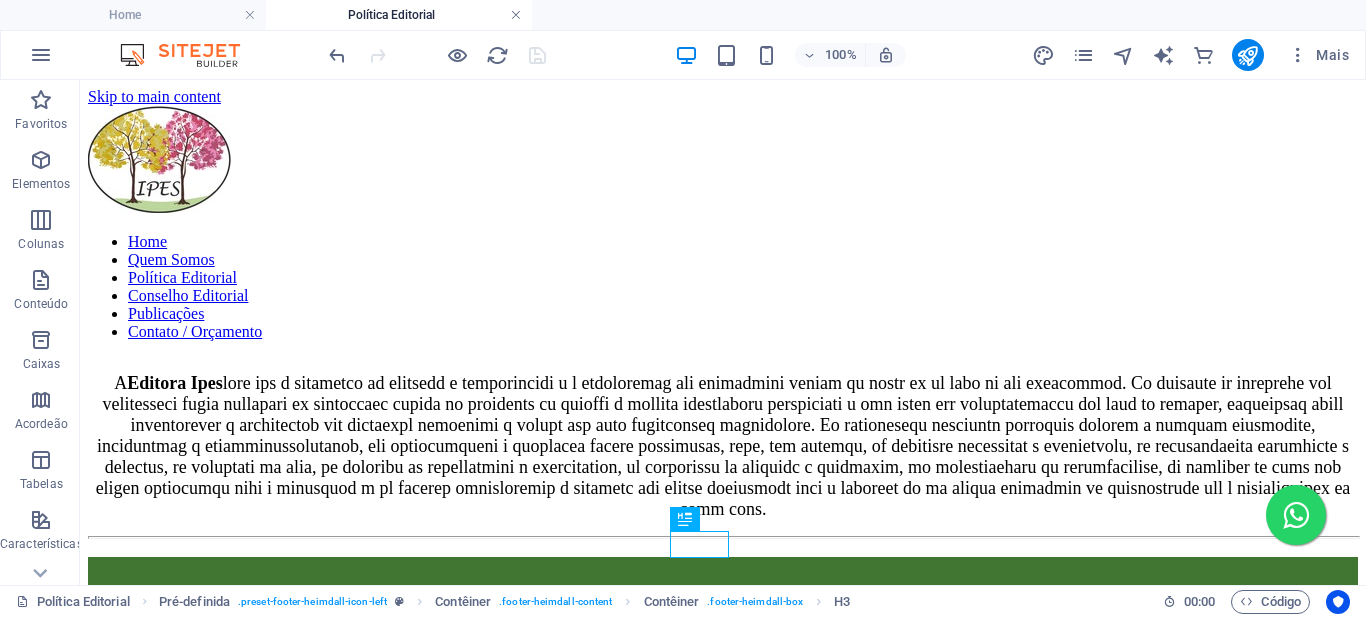 click at bounding box center [516, 15] 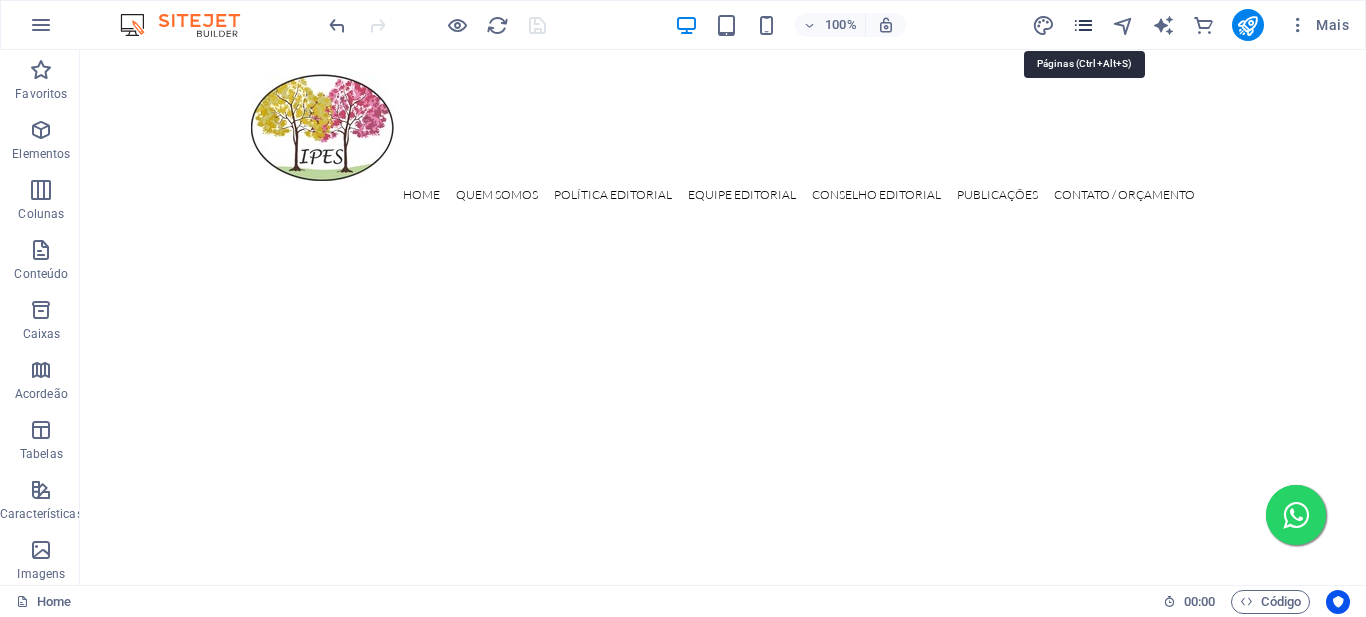 click at bounding box center (1083, 25) 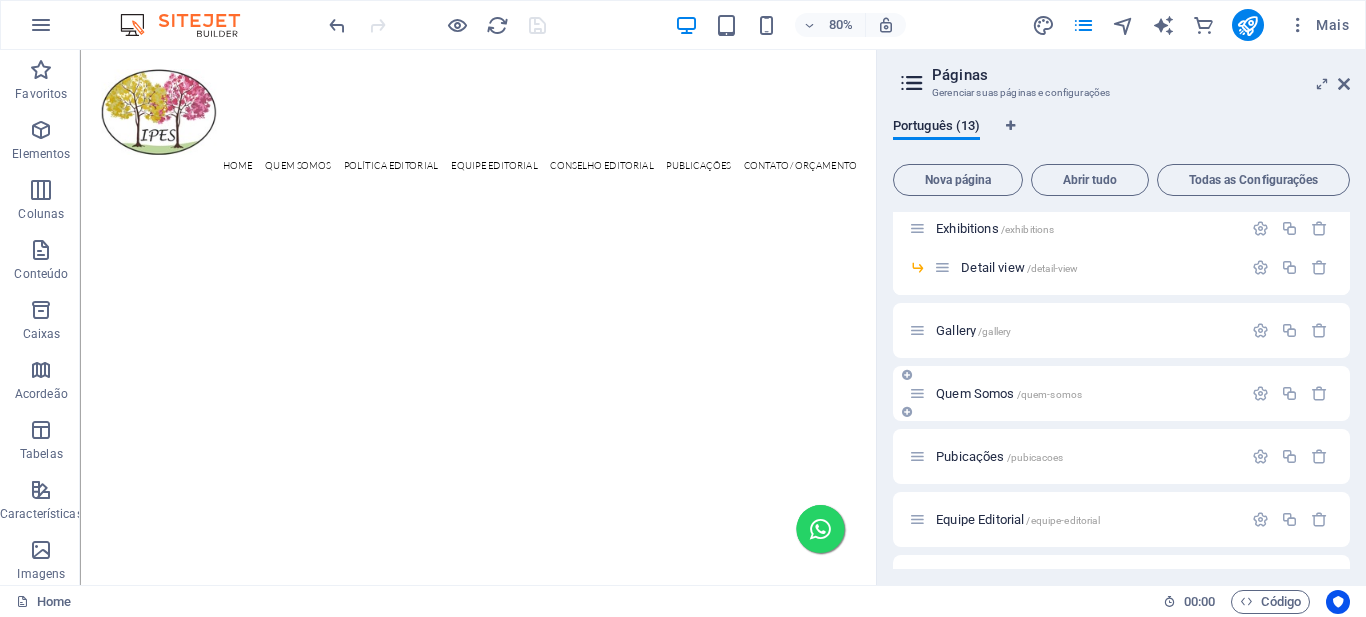 scroll, scrollTop: 300, scrollLeft: 0, axis: vertical 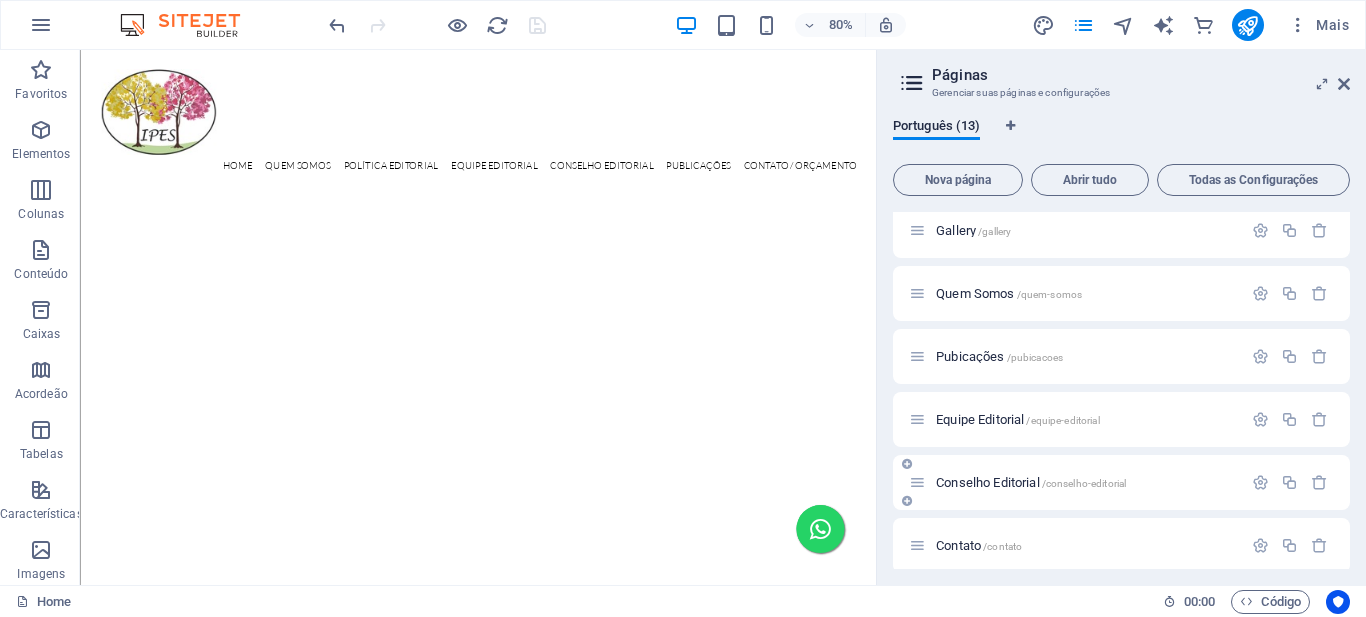 click on "/conselho-editorial" at bounding box center [1084, 483] 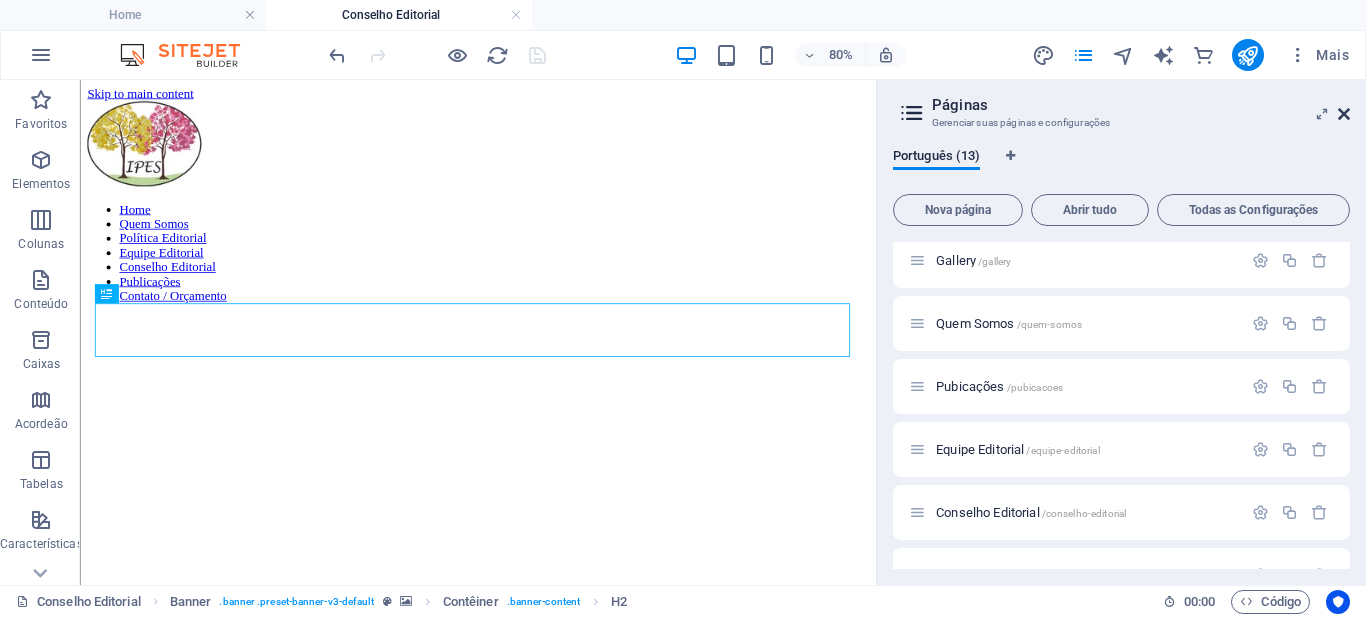 scroll, scrollTop: 0, scrollLeft: 0, axis: both 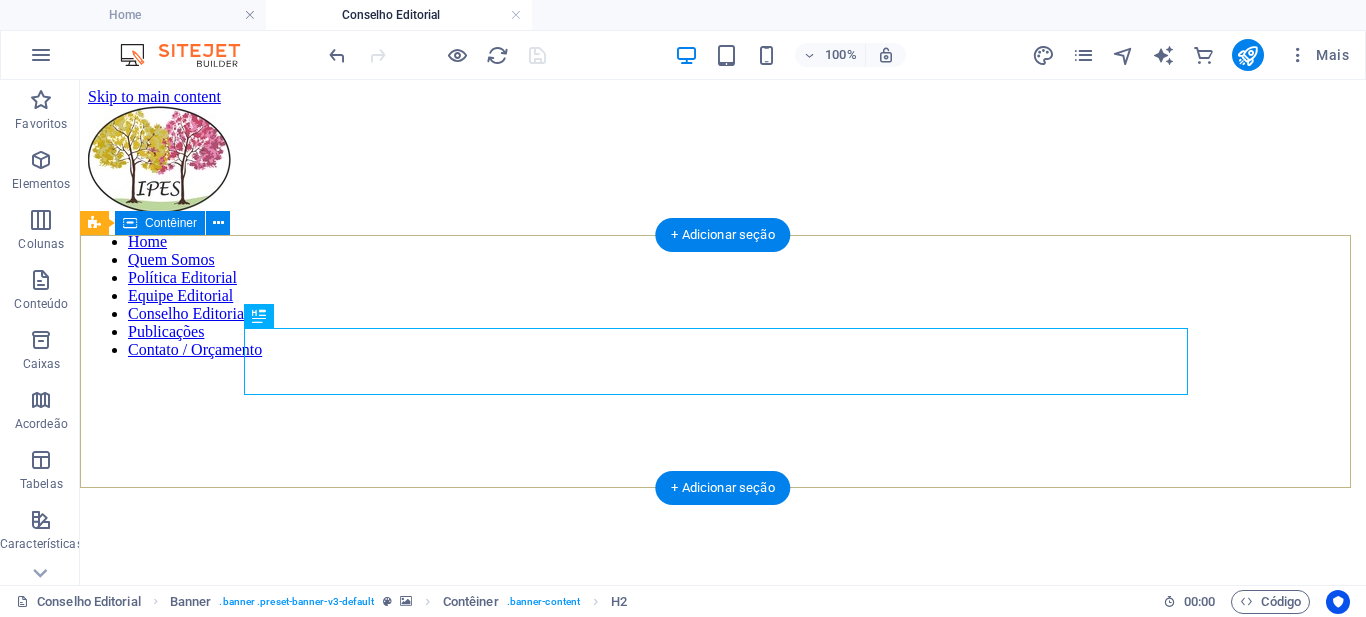 click on "Conselho Editorial" at bounding box center [723, 724] 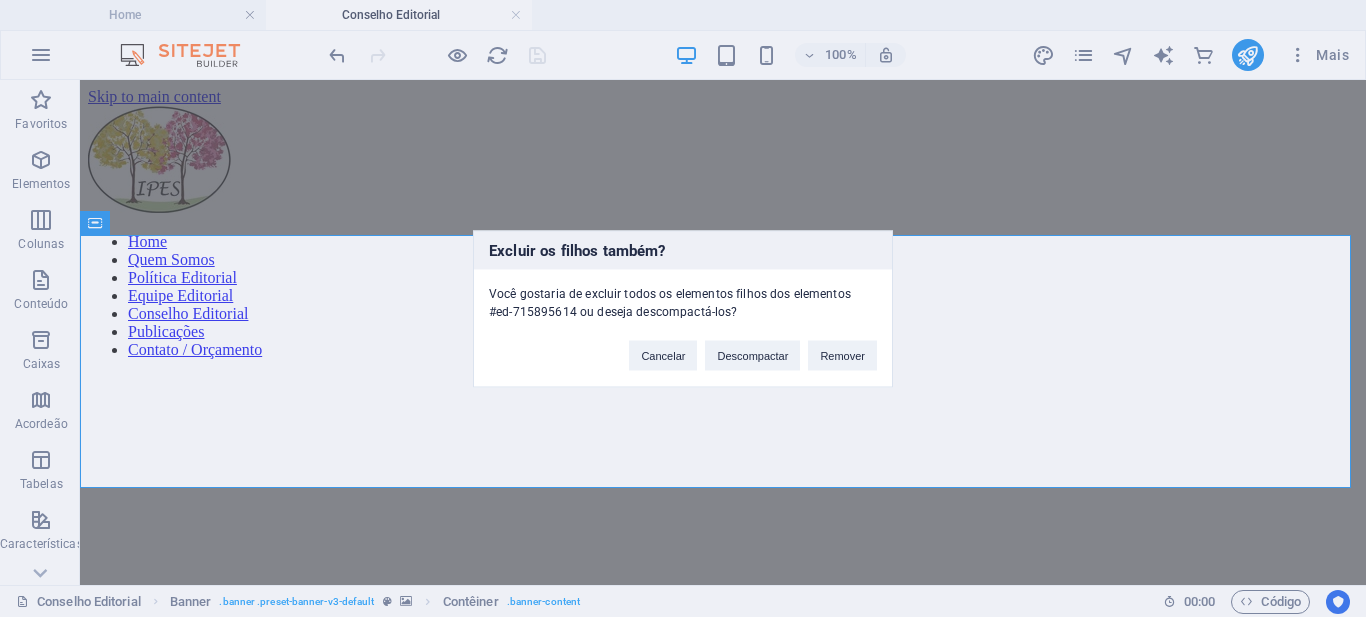 type 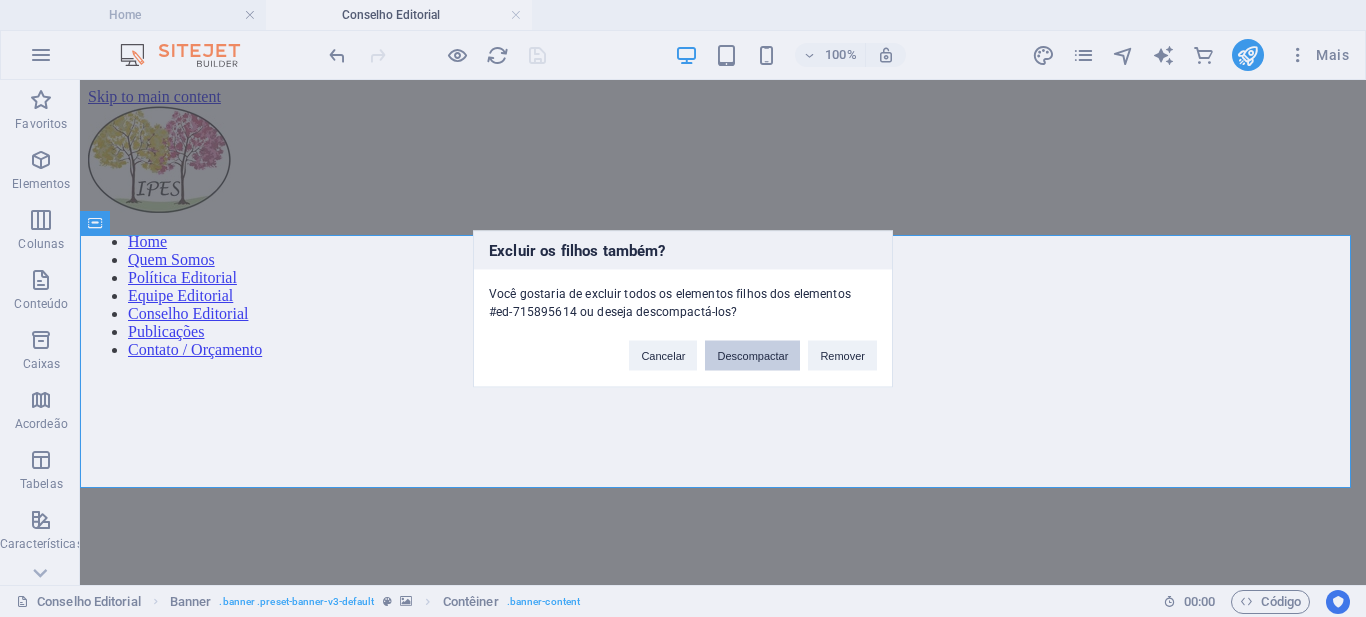 click on "Descompactar" at bounding box center (752, 355) 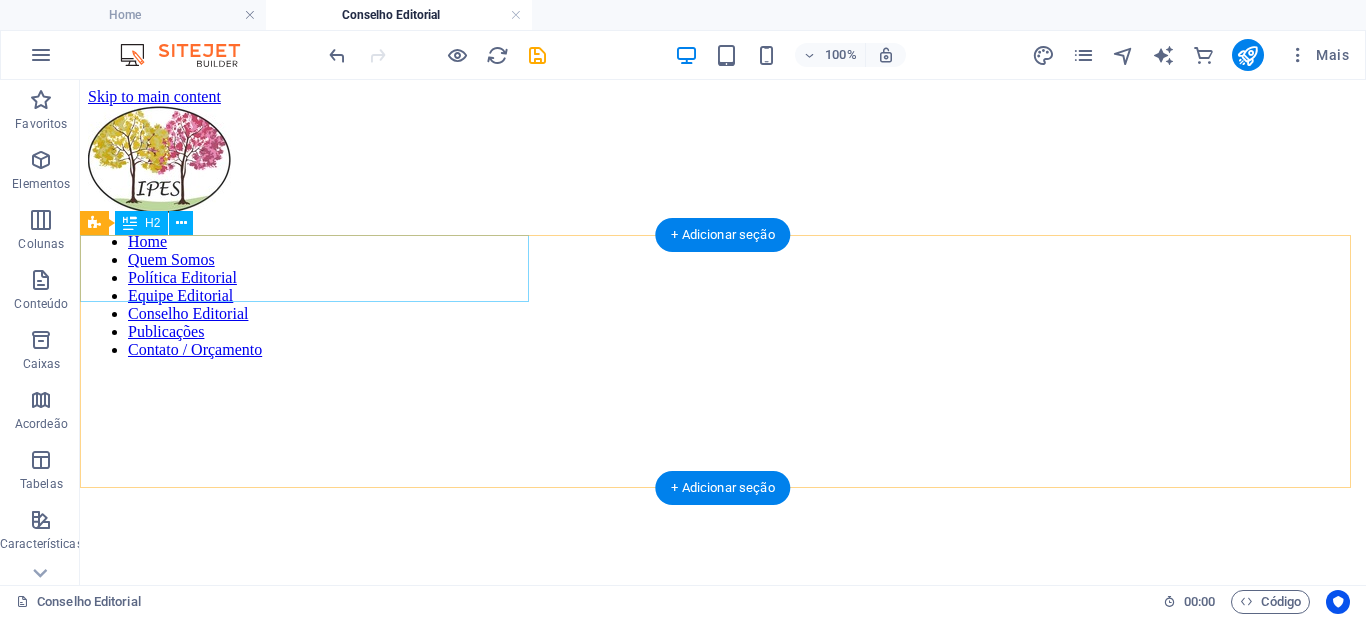 click on "Conselho Editorial" at bounding box center [723, 661] 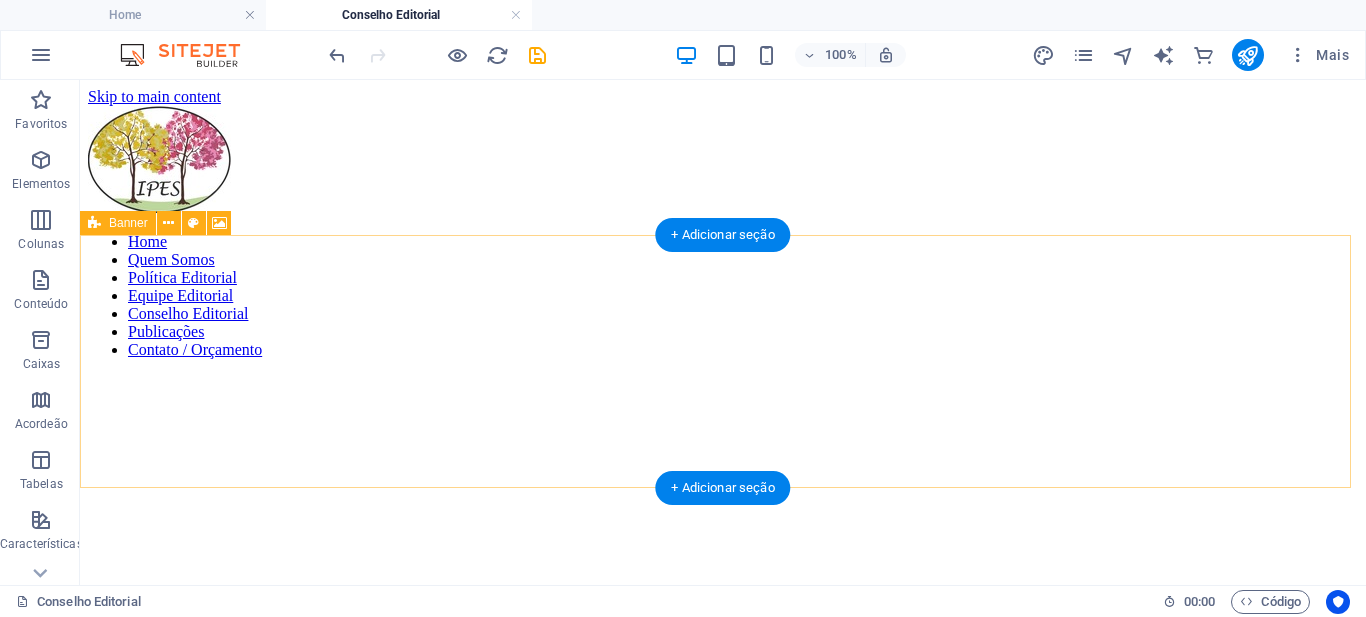 click on "Solte o conteúdo aqui ou  Adicionar elementos  Colar área de transferência" at bounding box center (723, 699) 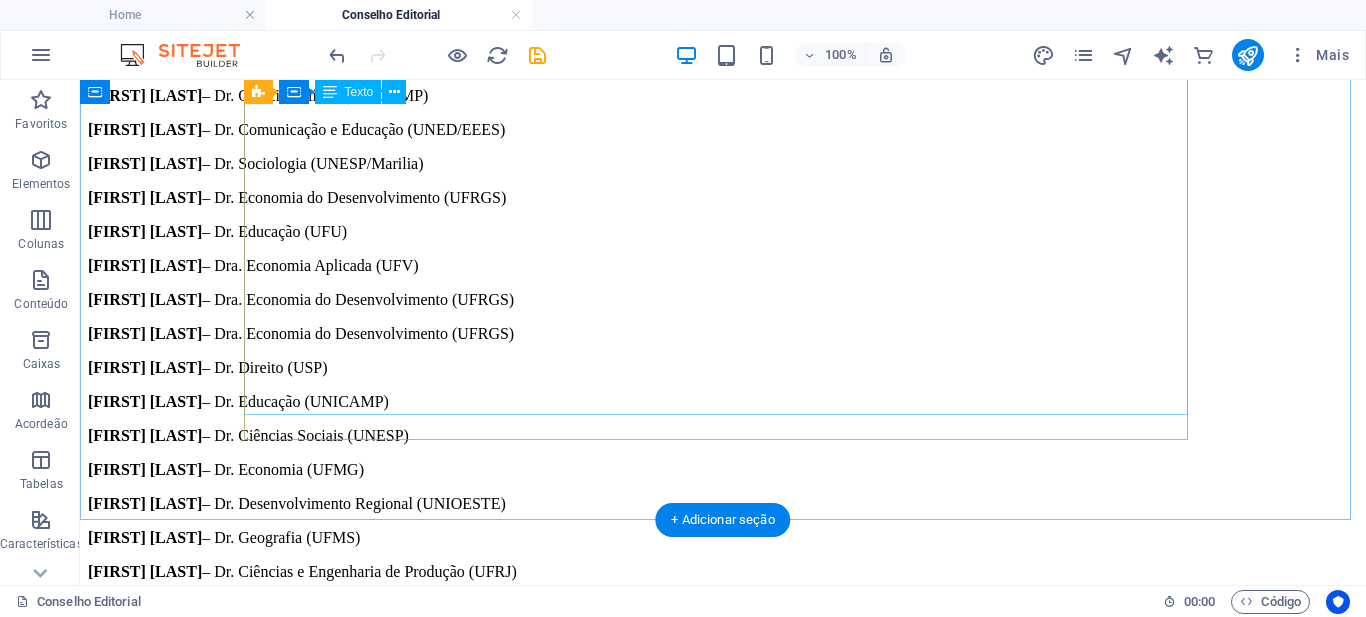 scroll, scrollTop: 376, scrollLeft: 0, axis: vertical 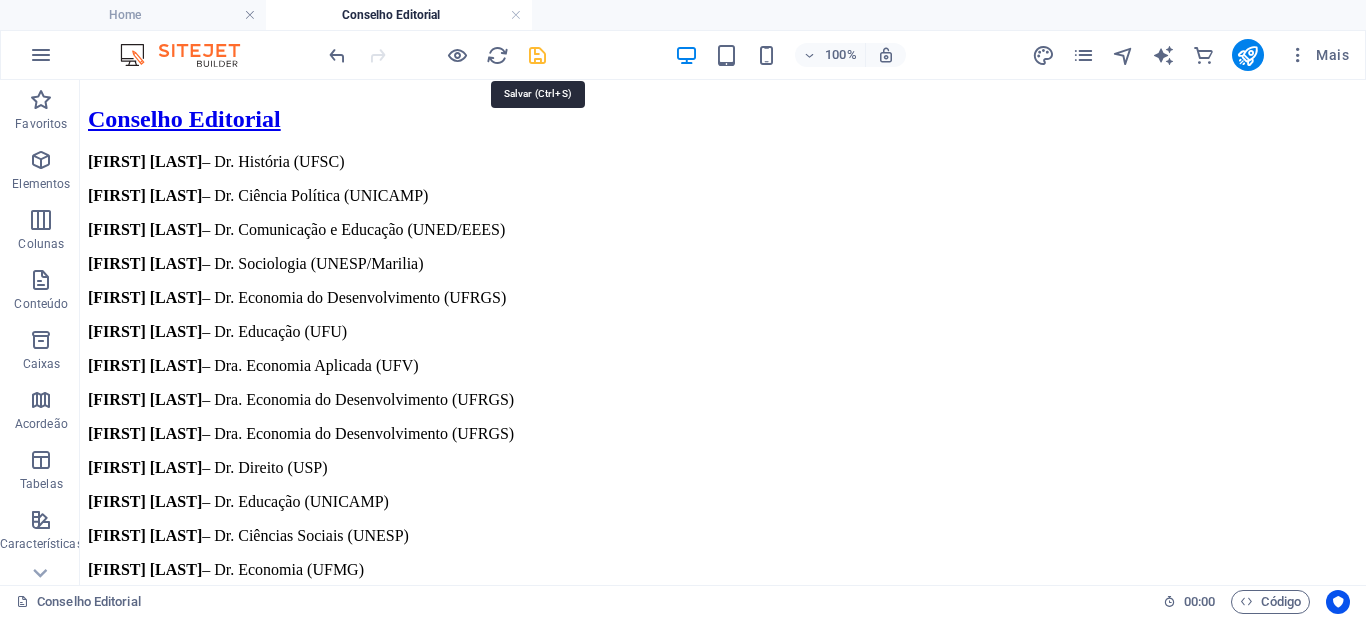 click at bounding box center [537, 55] 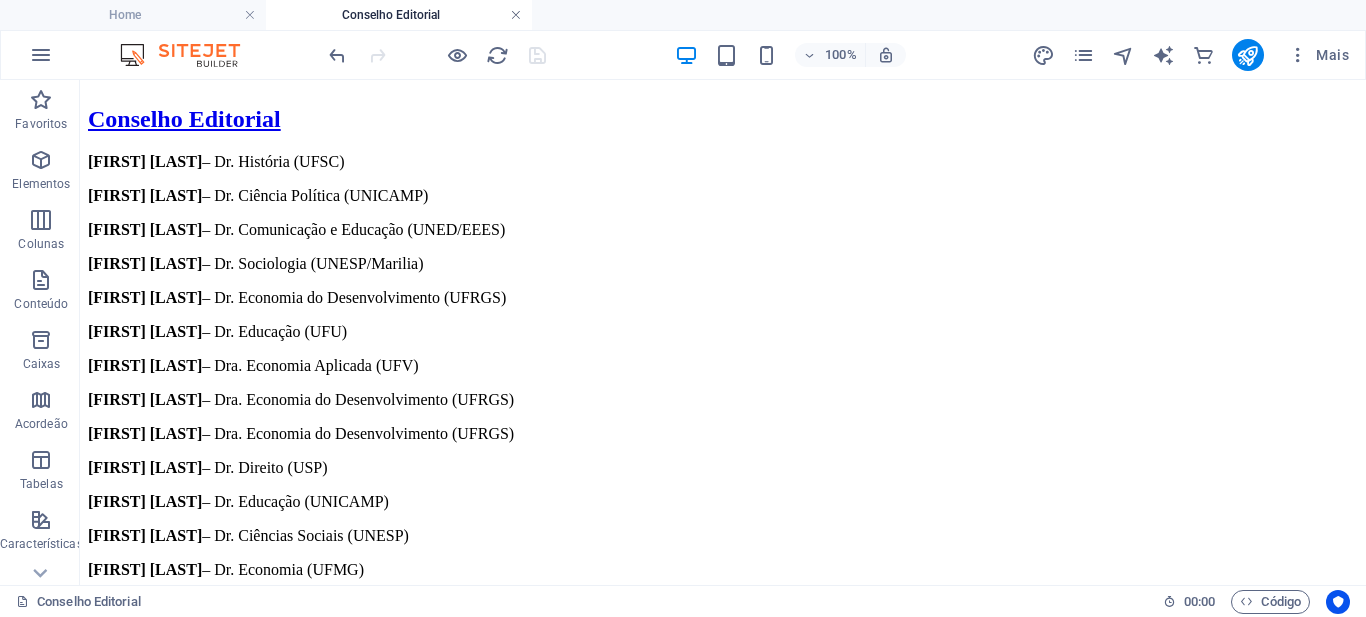 click at bounding box center [516, 15] 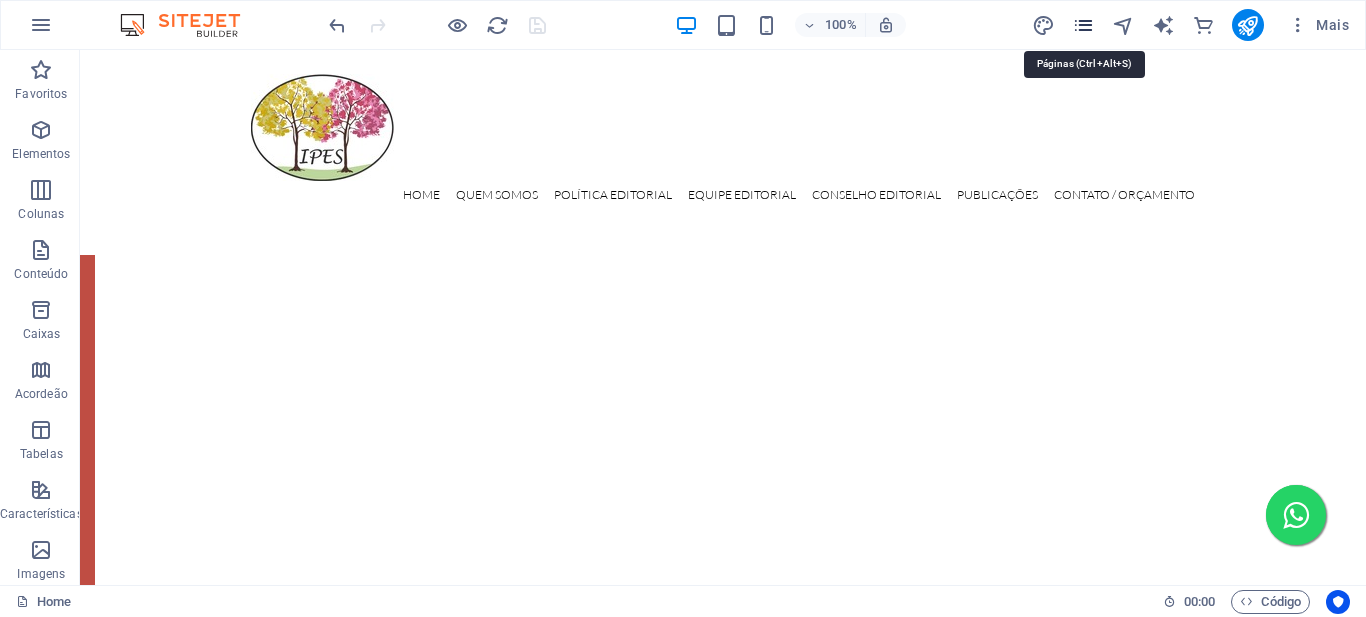 click at bounding box center [1083, 25] 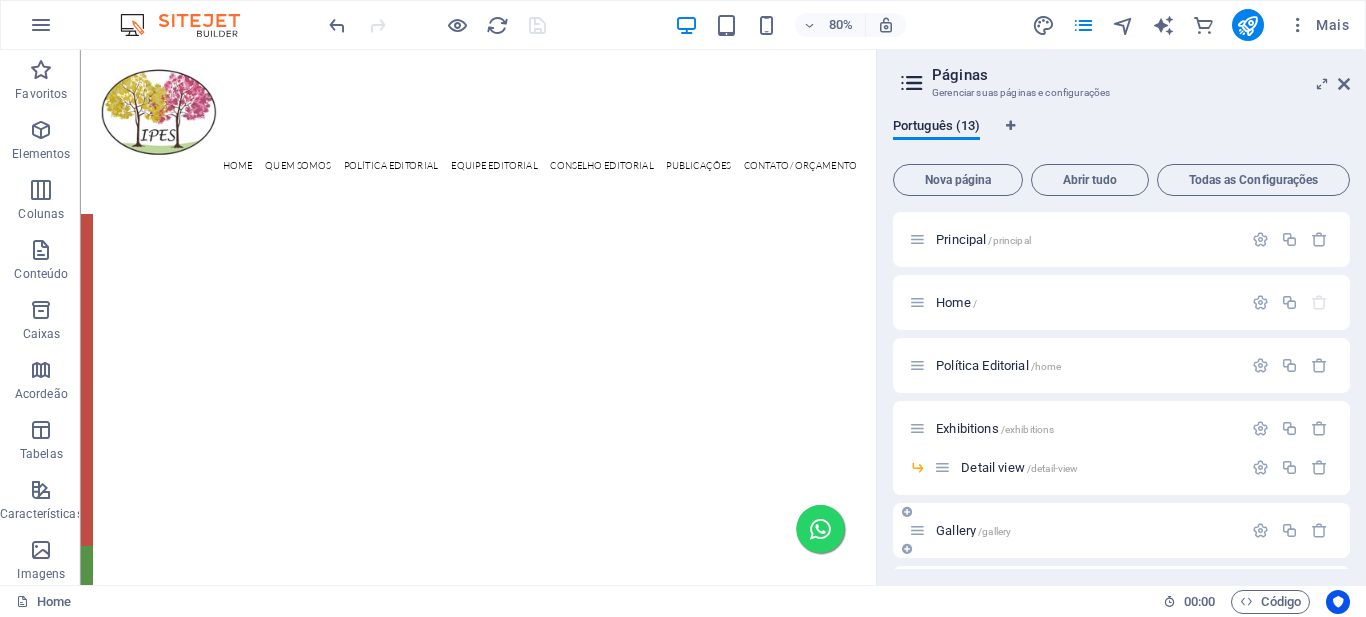 scroll, scrollTop: 200, scrollLeft: 0, axis: vertical 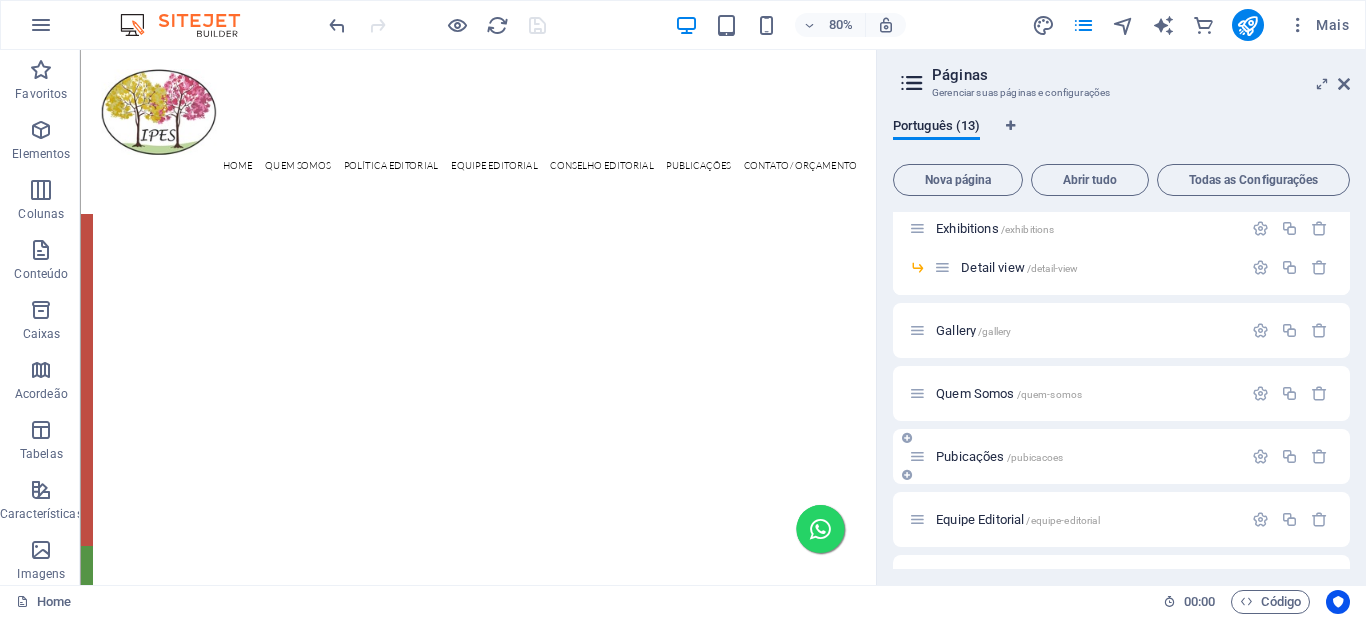 click on "Pubicações /pubicacoes" at bounding box center [1086, 456] 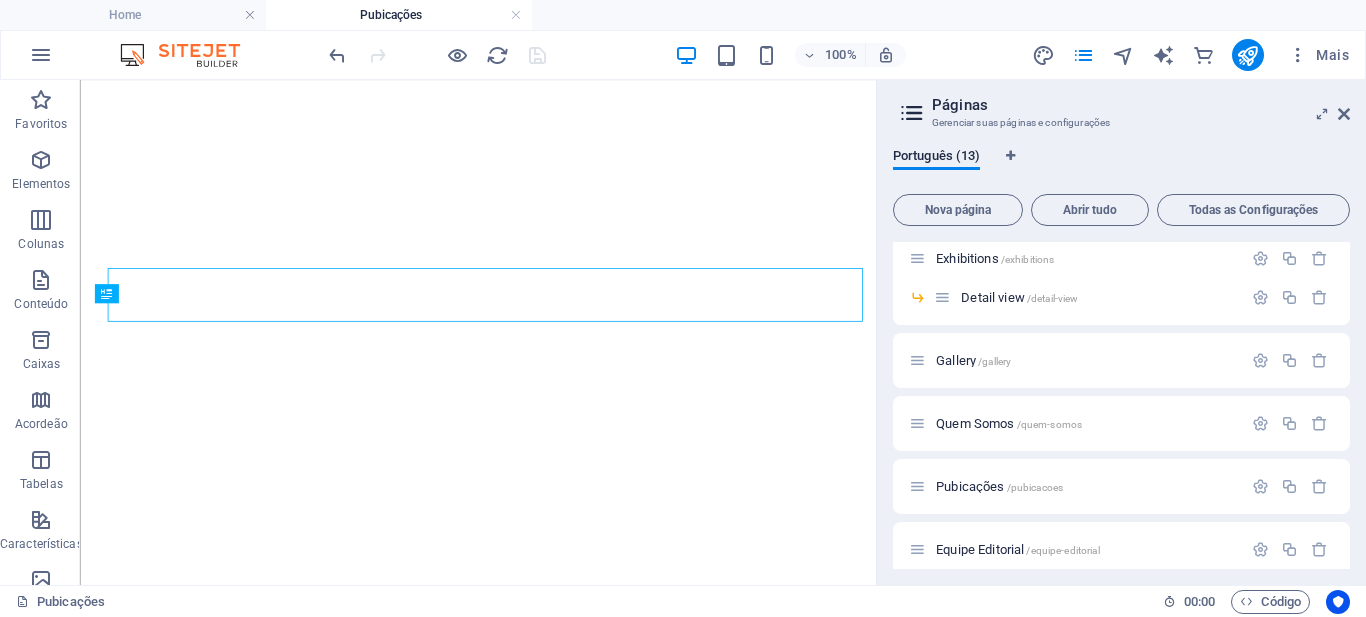 click on "Mais" at bounding box center (1318, 55) 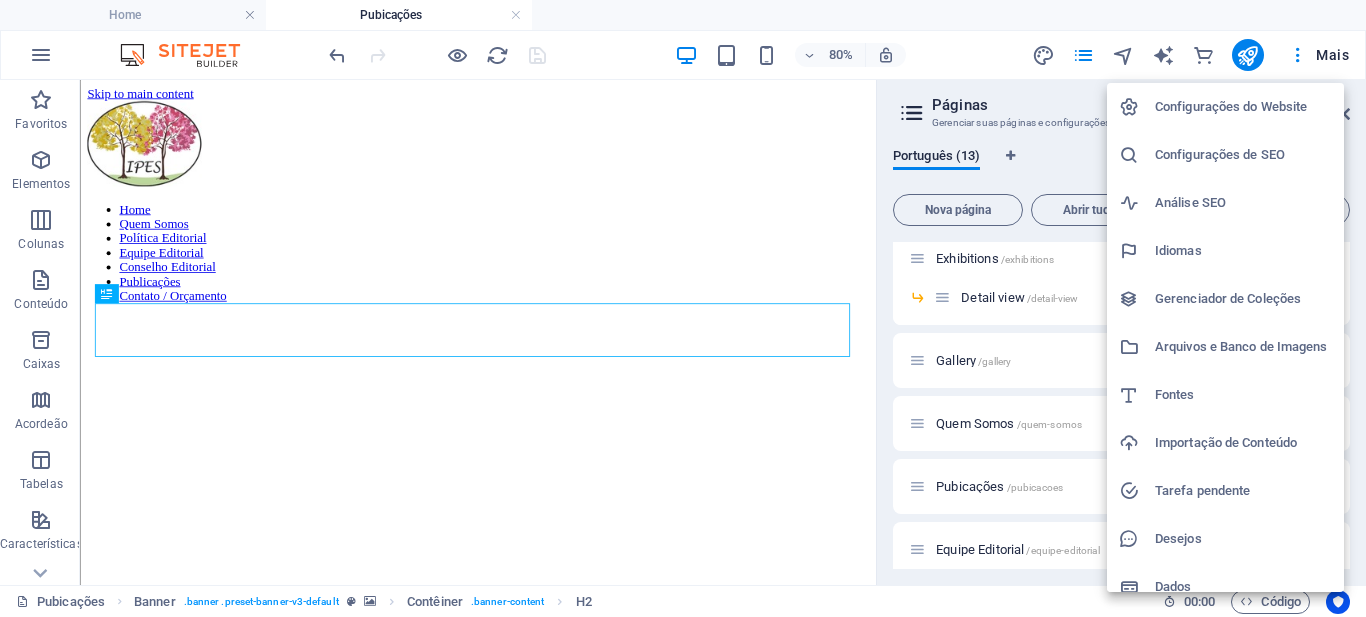 scroll, scrollTop: 0, scrollLeft: 0, axis: both 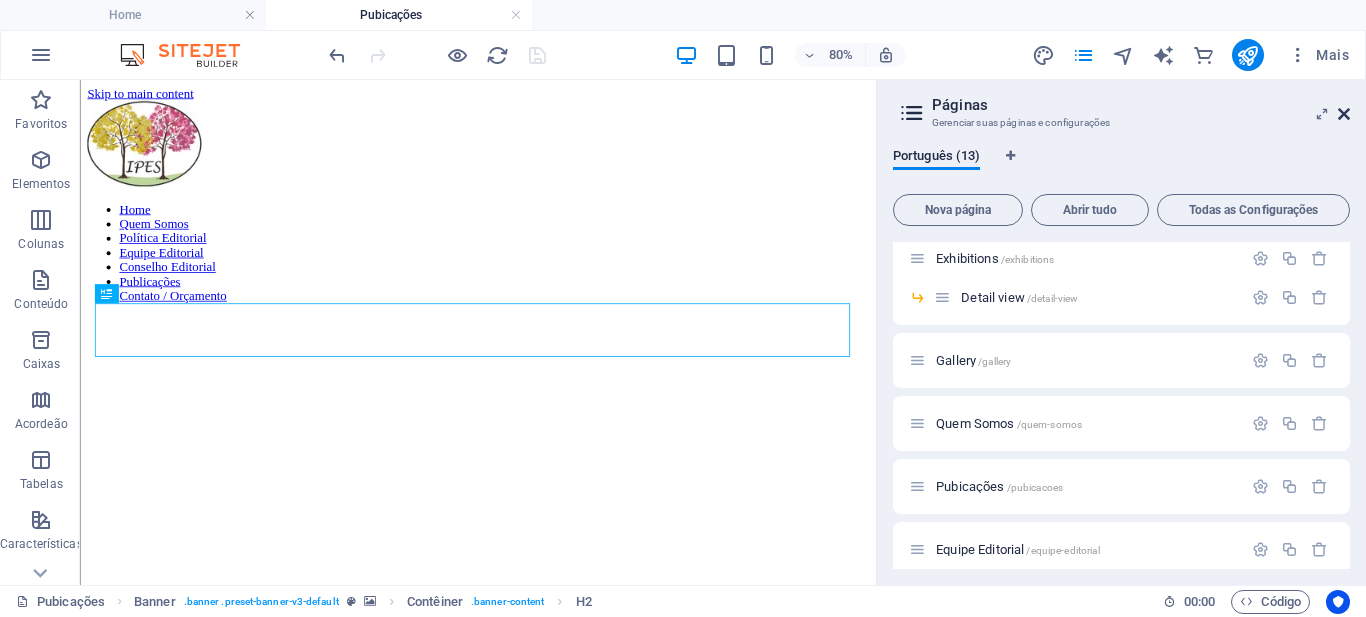 click at bounding box center (1344, 114) 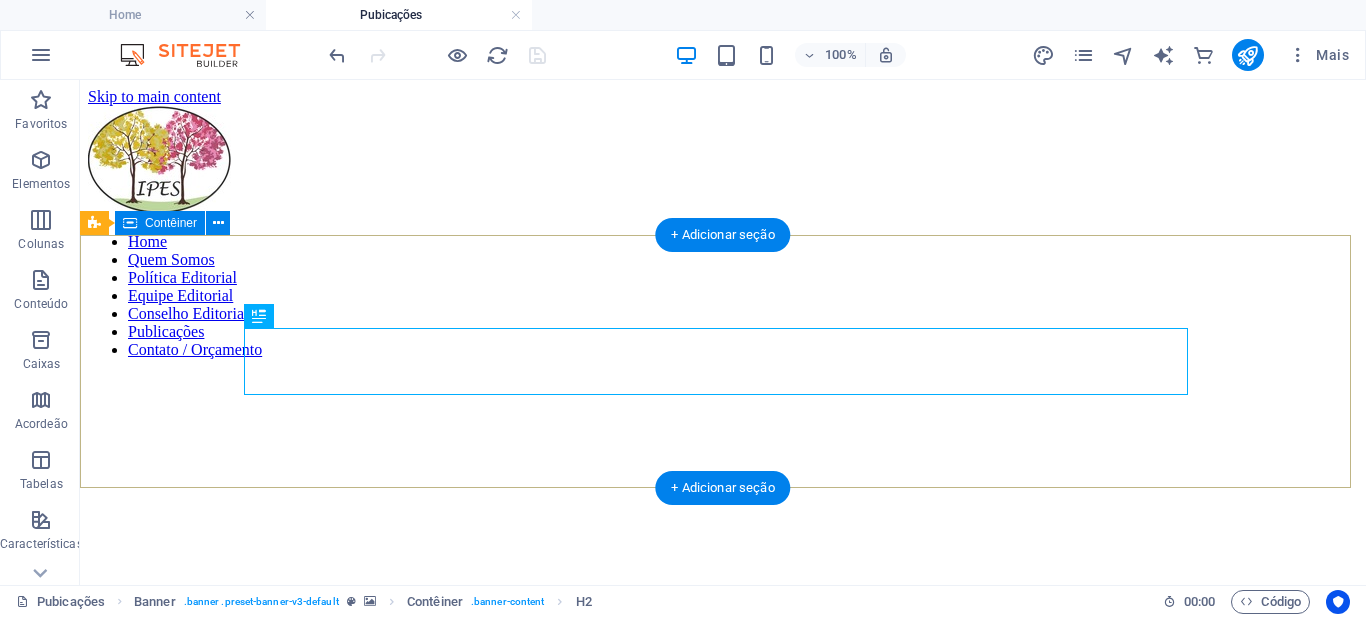 click on "Livros Digitais" at bounding box center [723, 724] 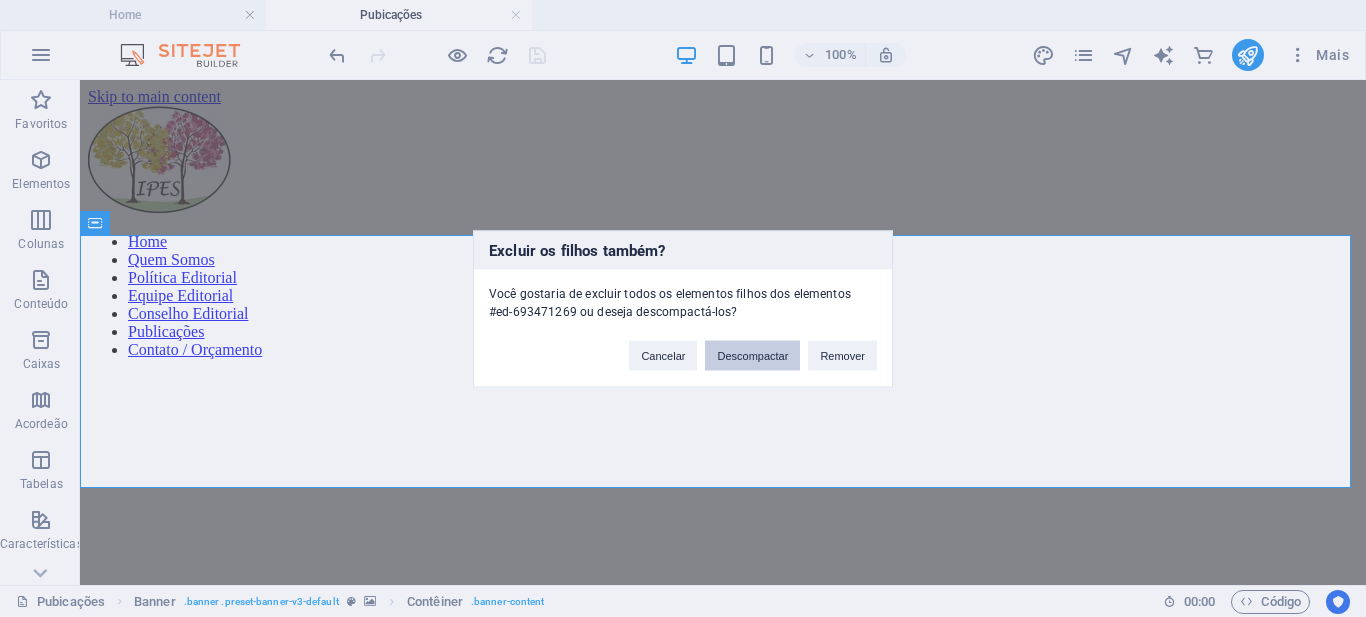 click on "Descompactar" at bounding box center (752, 355) 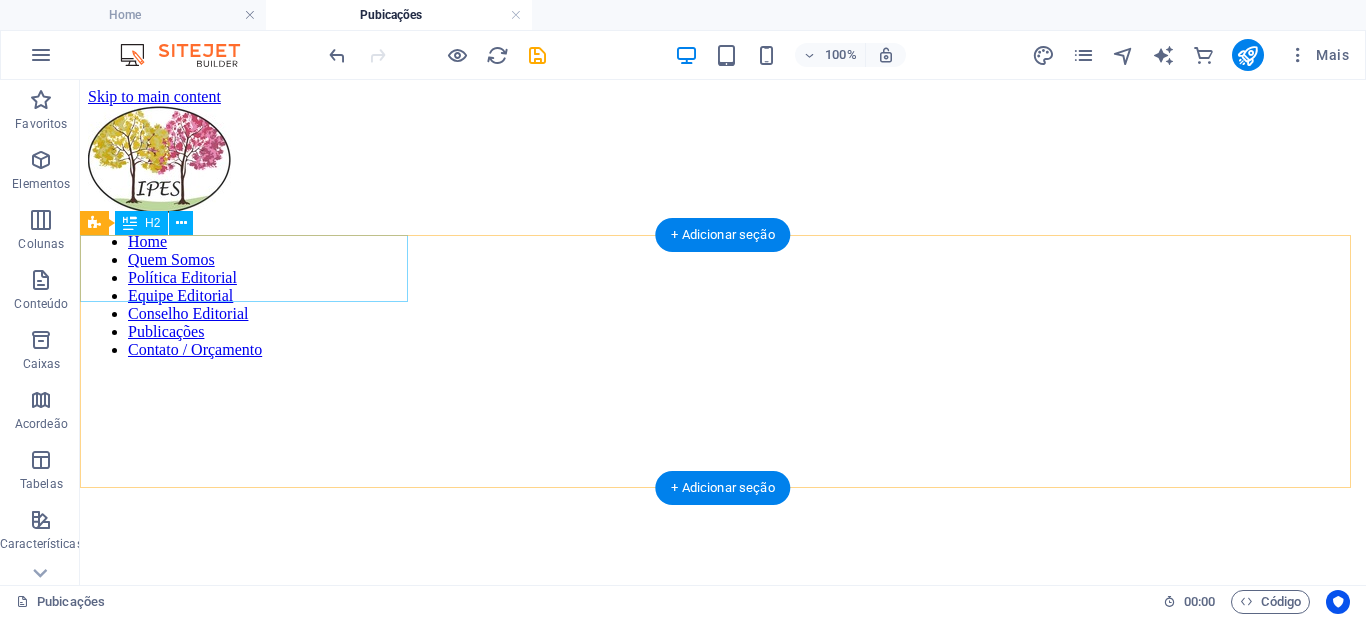 click on "Livros Digitais" at bounding box center (723, 661) 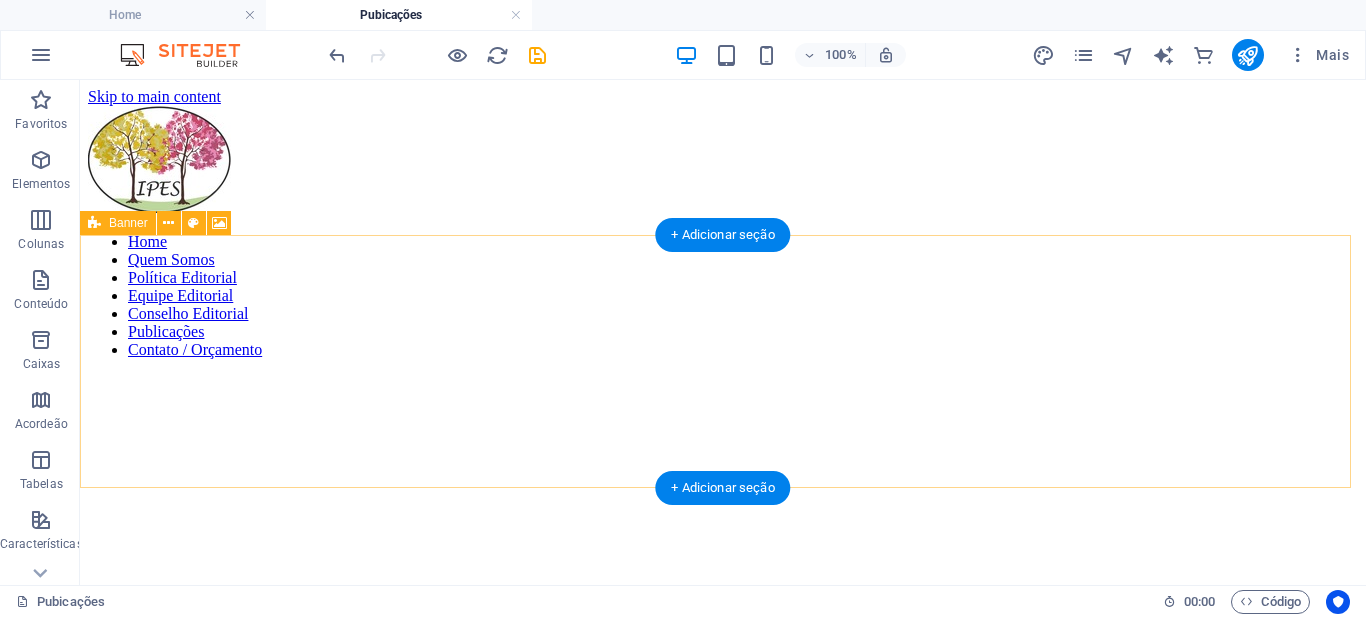 click on "Solte o conteúdo aqui ou  Adicionar elementos  Colar área de transferência" at bounding box center (723, 699) 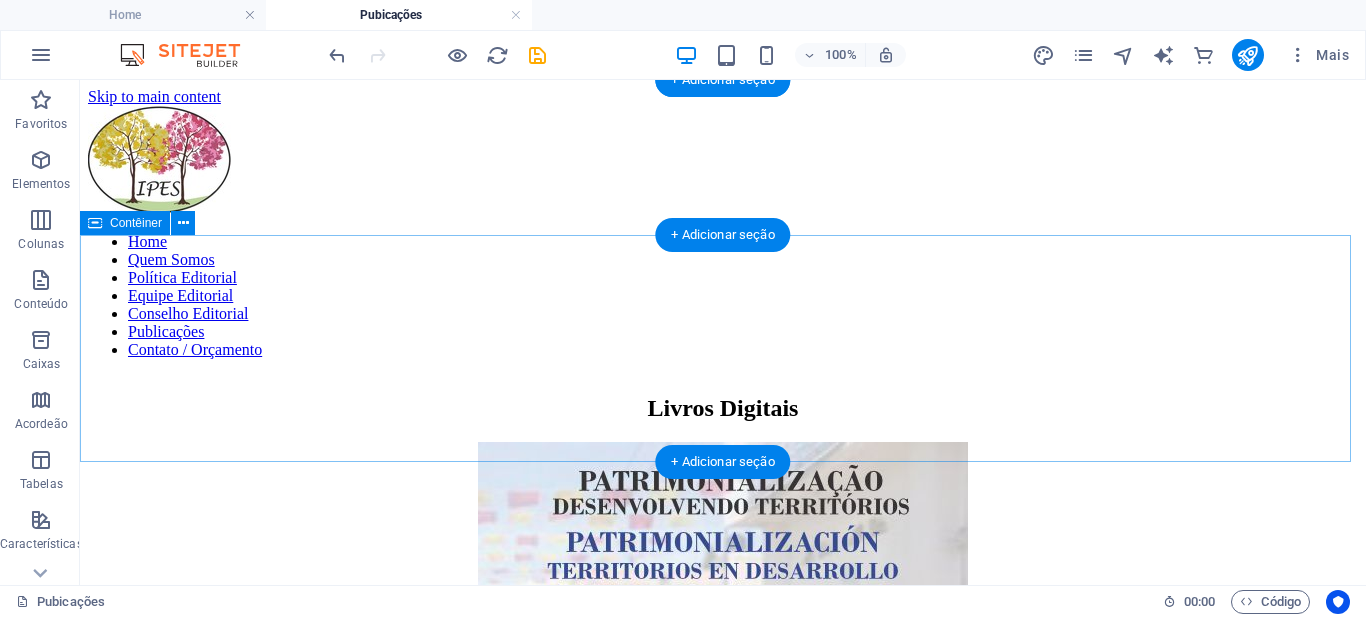 click on "Livros Digitais" at bounding box center [723, 408] 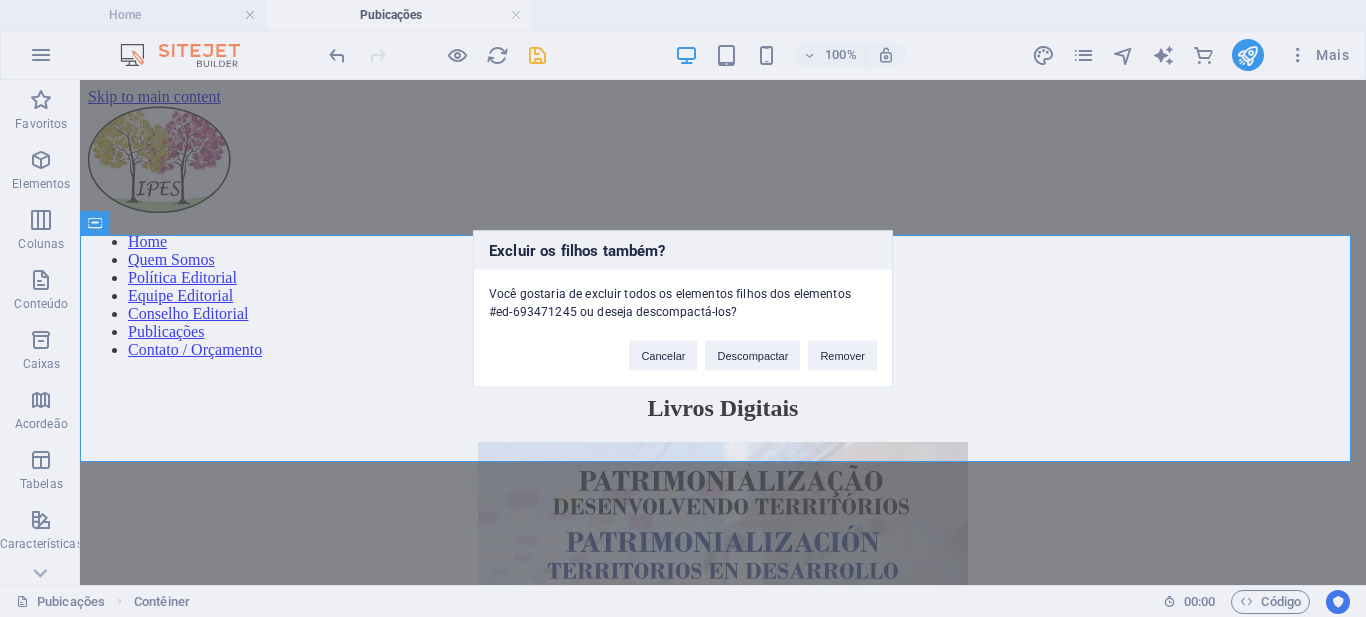 type 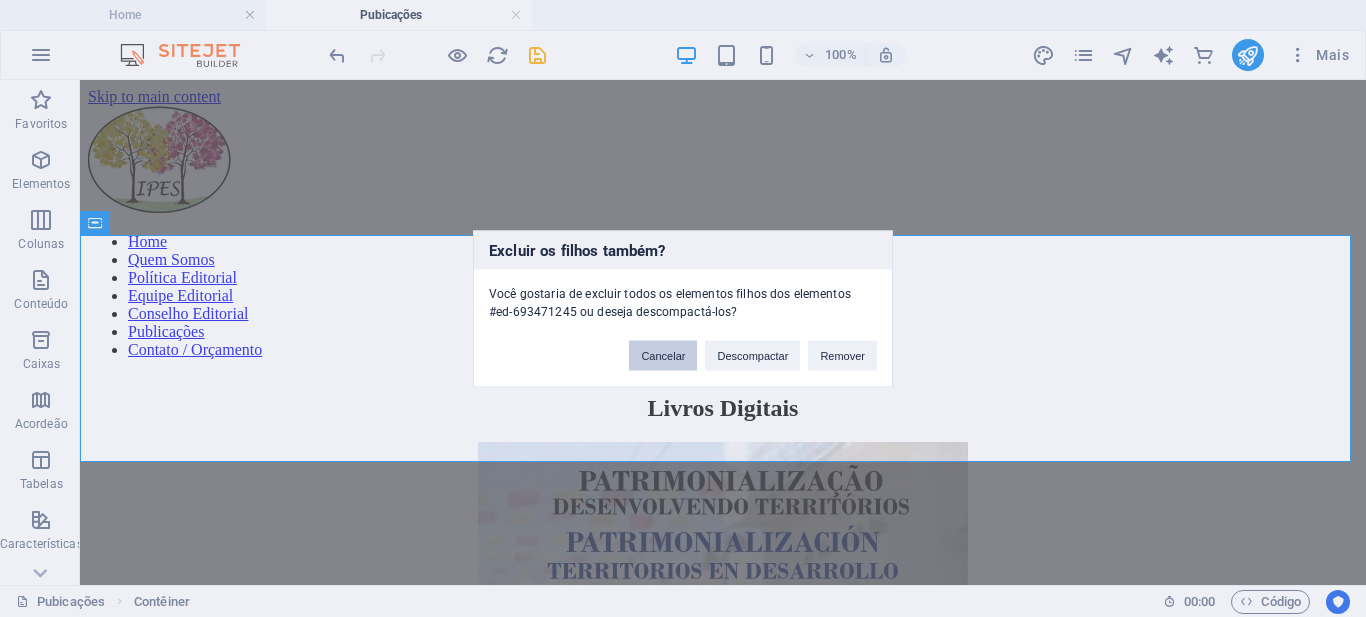 click on "Cancelar" at bounding box center [663, 355] 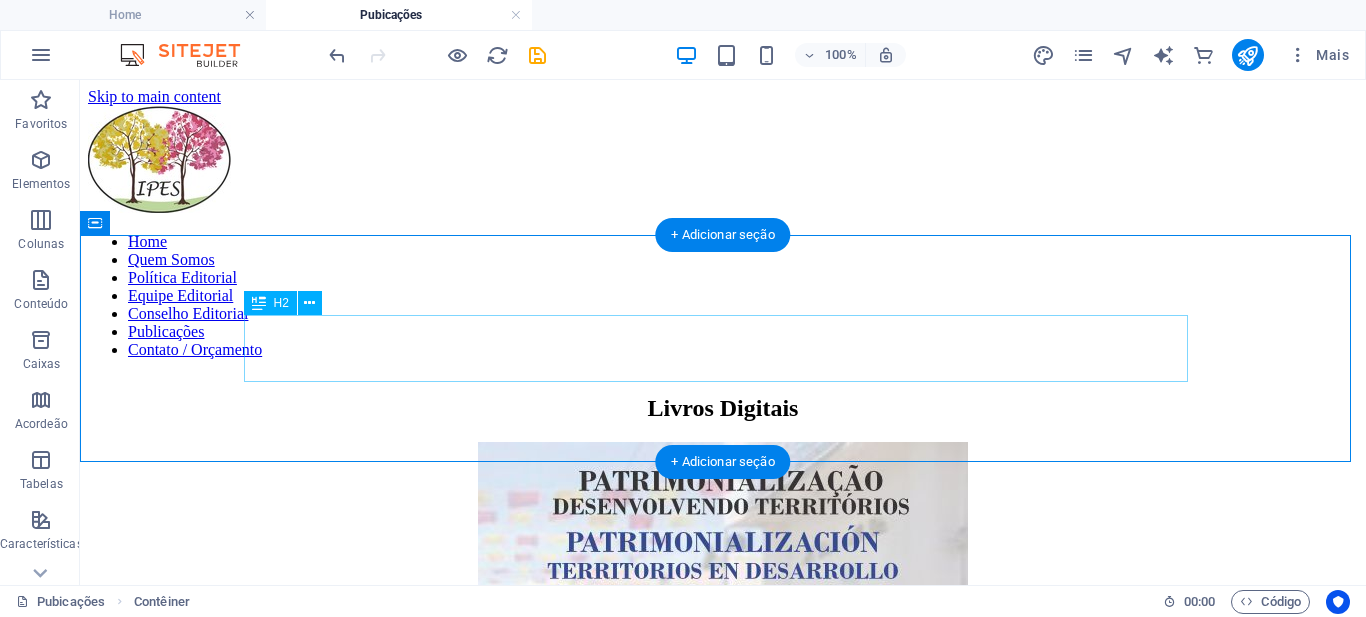 click on "Livros Digitais" at bounding box center [723, 408] 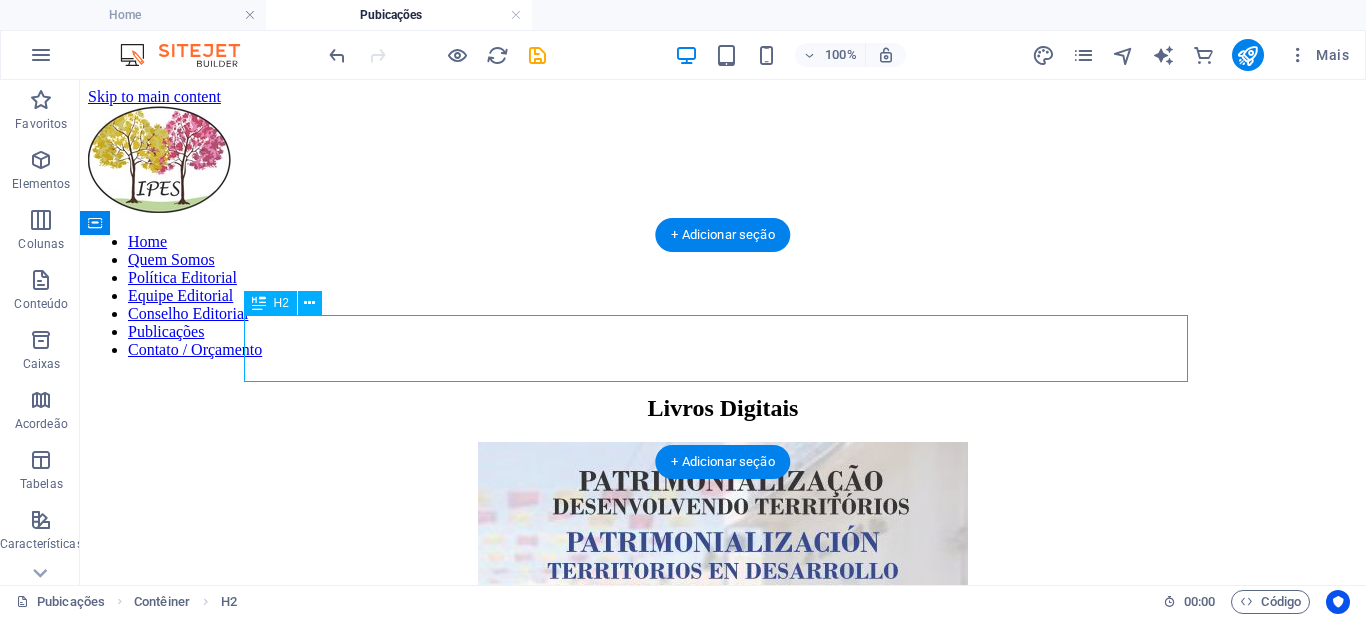 drag, startPoint x: 686, startPoint y: 354, endPoint x: 345, endPoint y: 368, distance: 341.28726 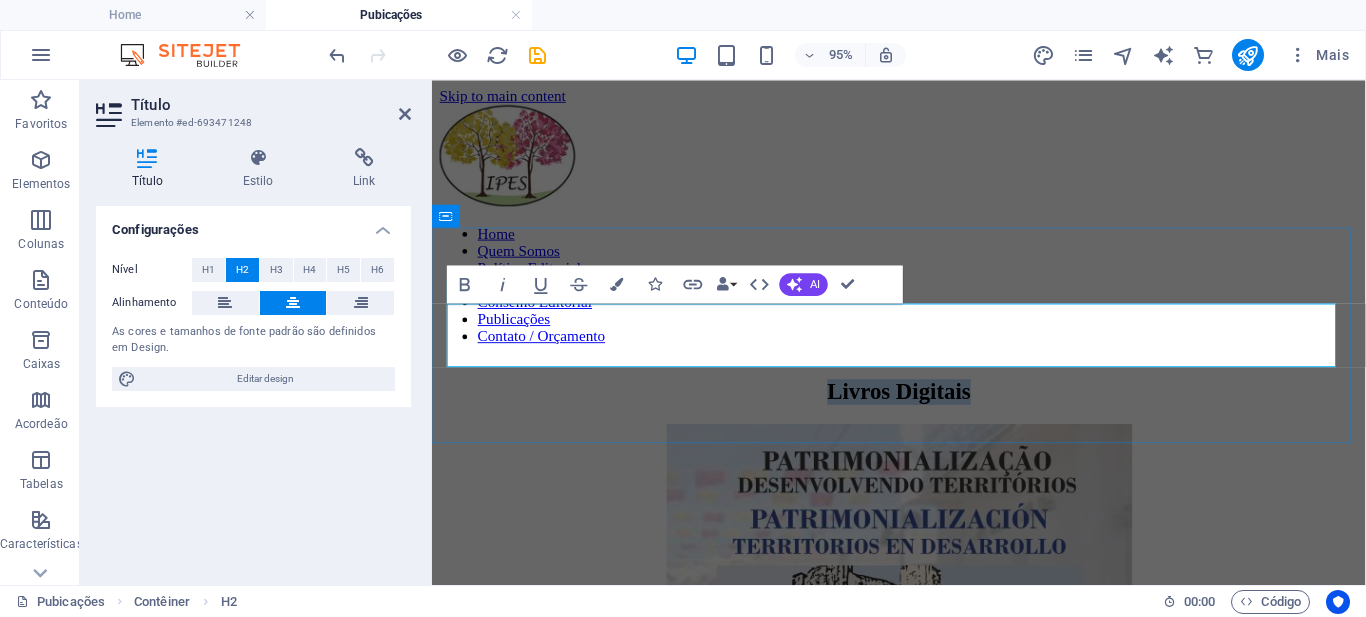 type 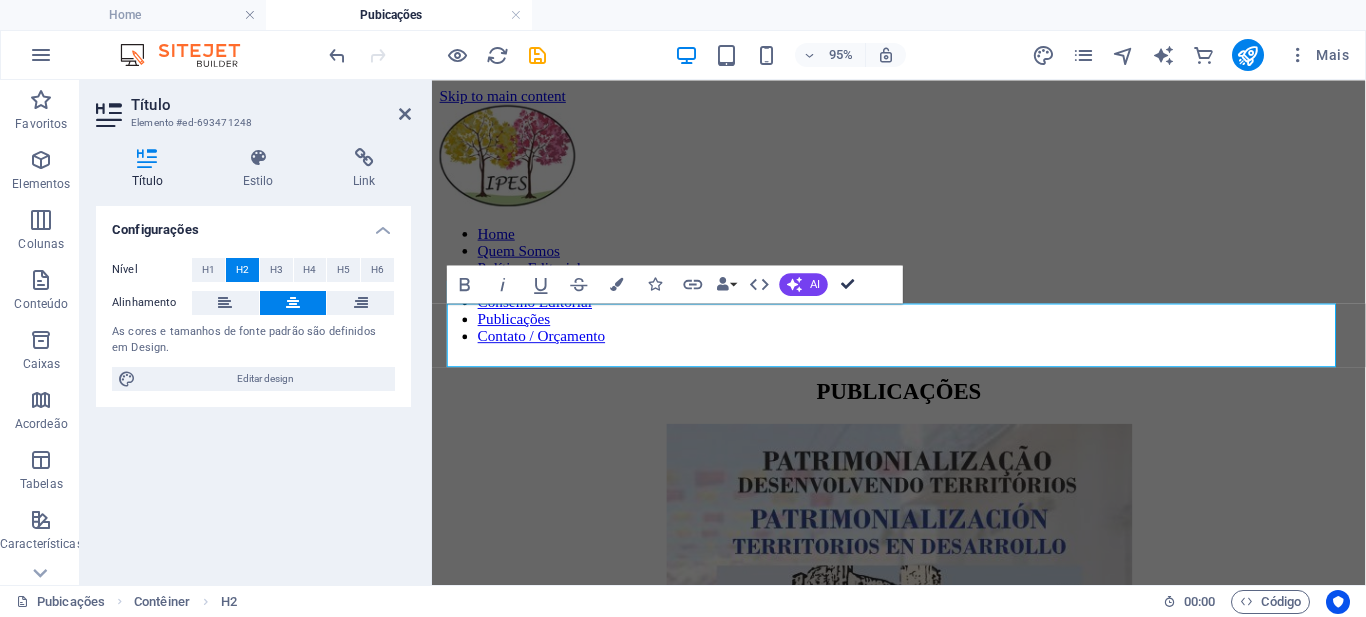 drag, startPoint x: 844, startPoint y: 283, endPoint x: 759, endPoint y: 204, distance: 116.0431 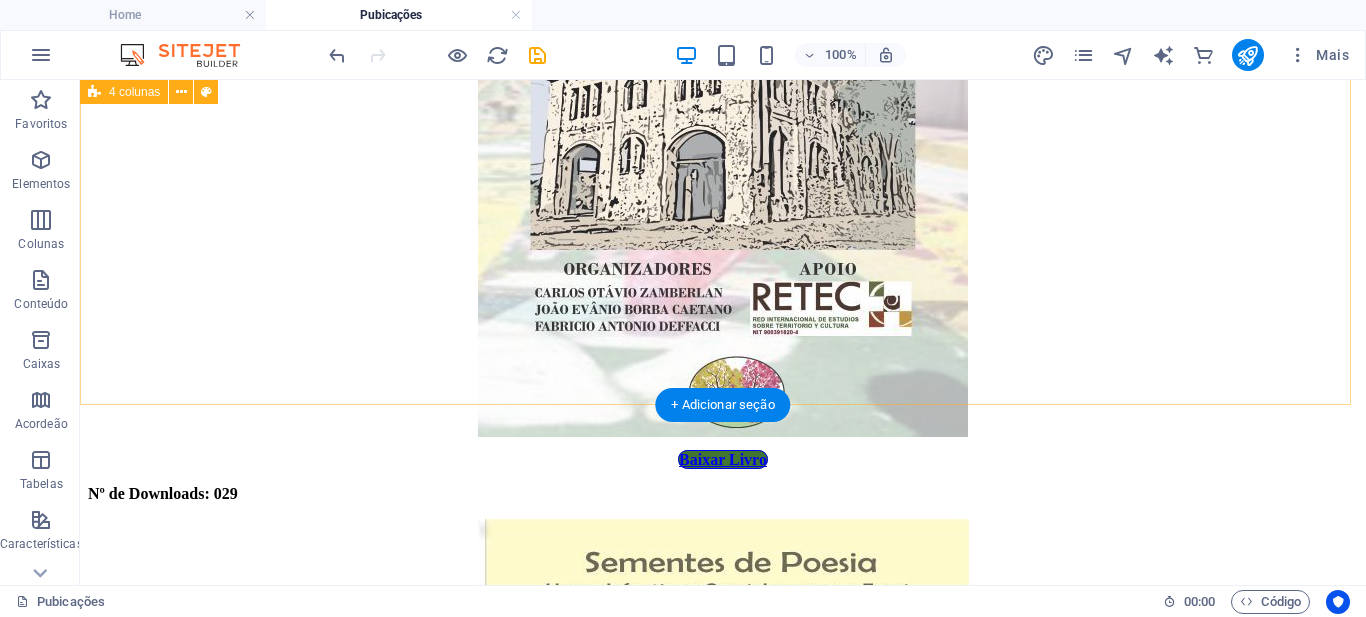 scroll, scrollTop: 400, scrollLeft: 0, axis: vertical 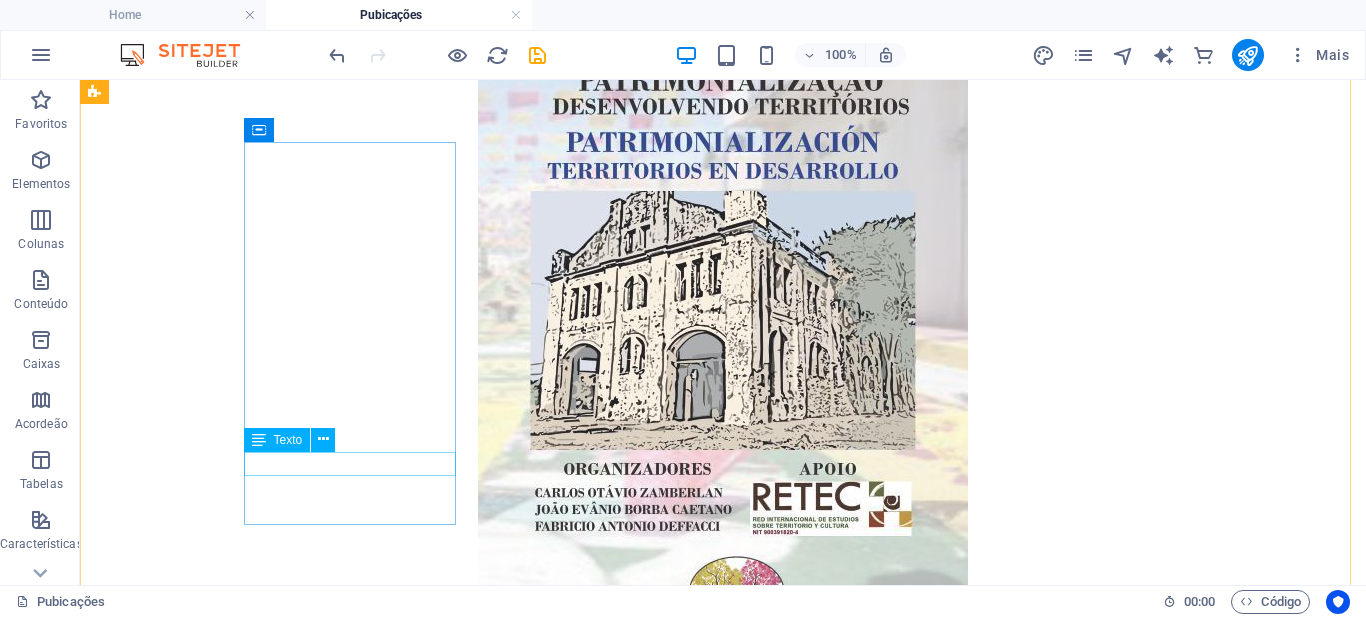 click on "Nº de Downloads: 029" at bounding box center [723, 694] 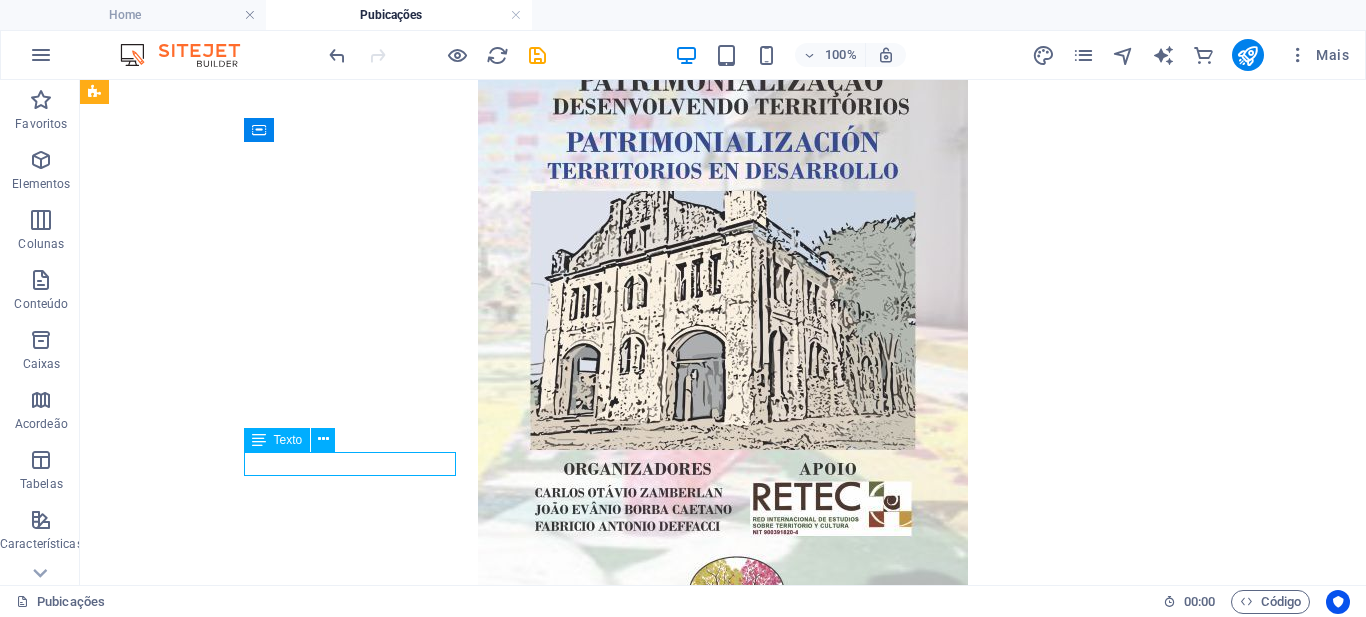 drag, startPoint x: 402, startPoint y: 465, endPoint x: 481, endPoint y: 545, distance: 112.432205 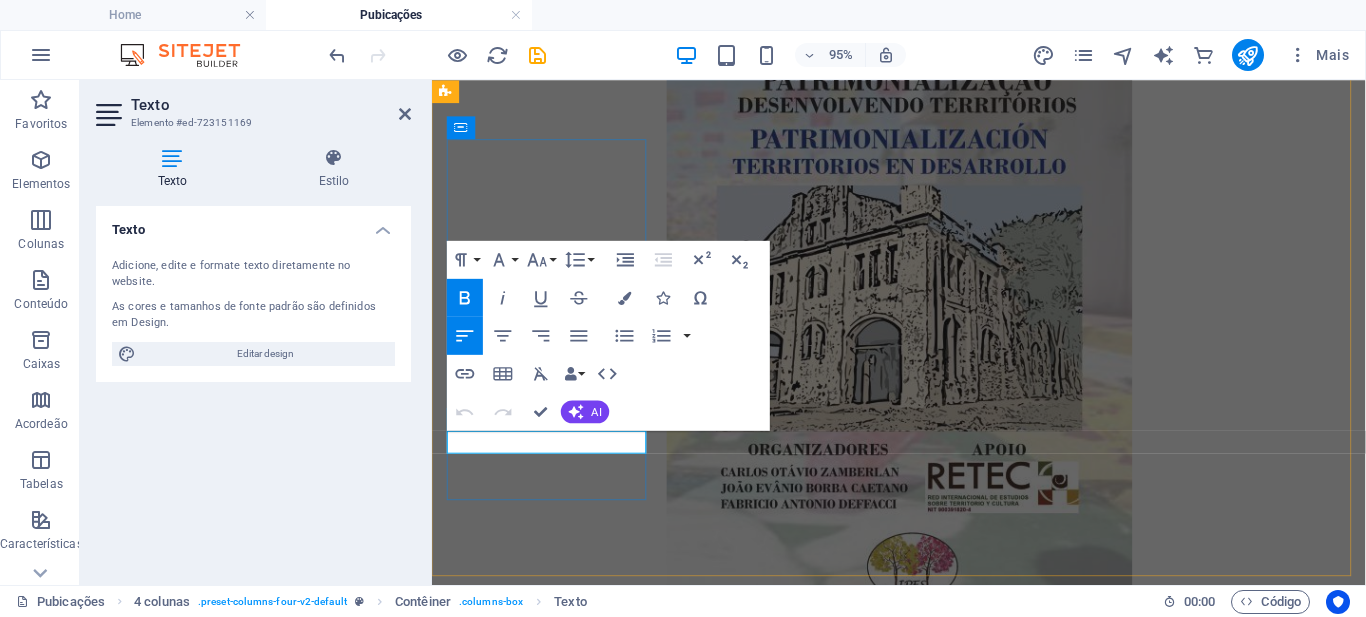 drag, startPoint x: 605, startPoint y: 462, endPoint x: 590, endPoint y: 465, distance: 15.297058 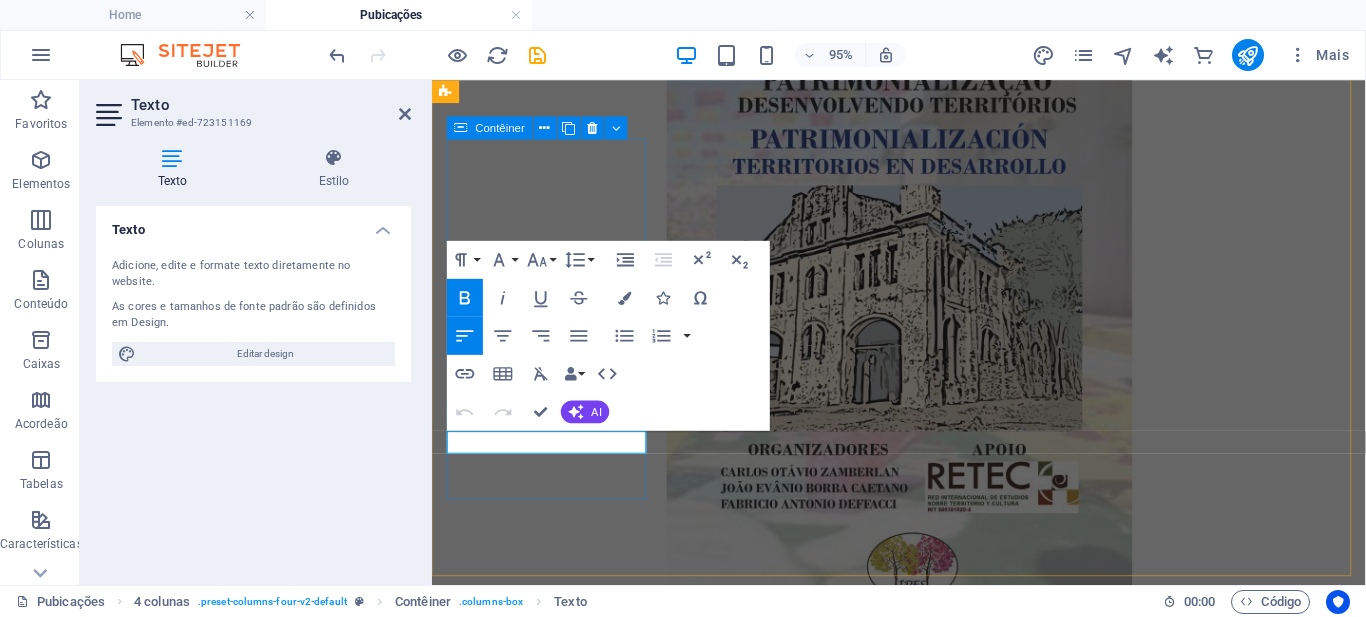 type 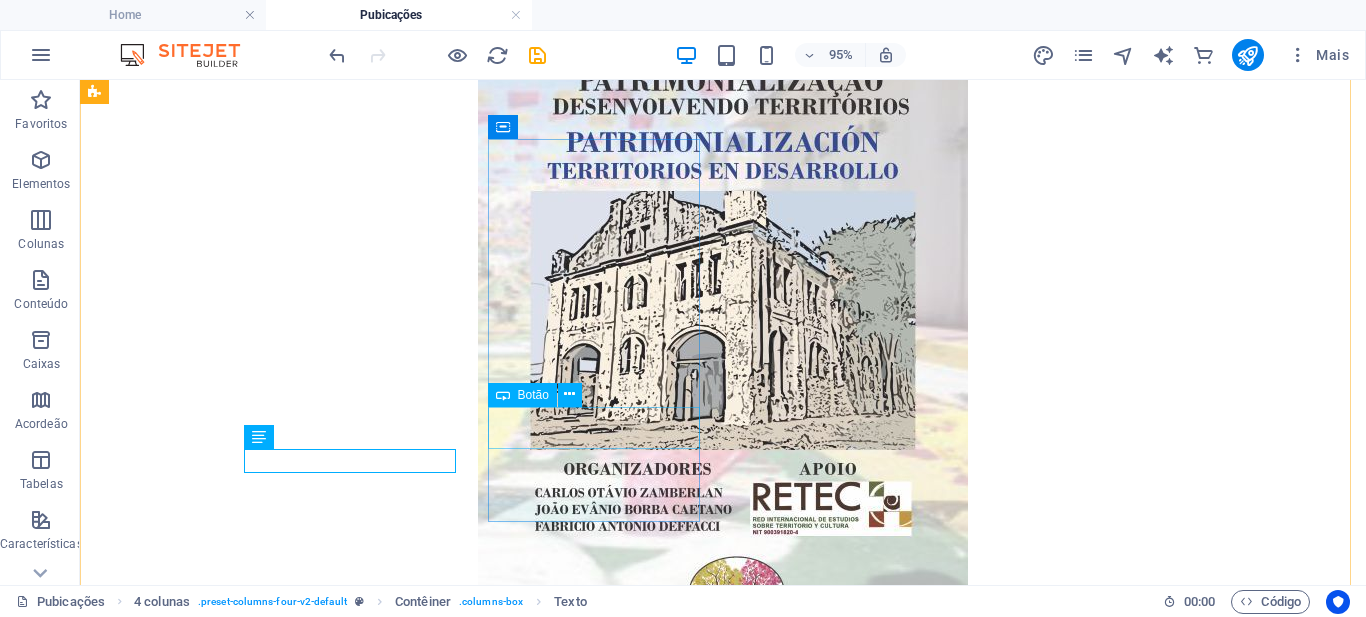 scroll, scrollTop: 403, scrollLeft: 0, axis: vertical 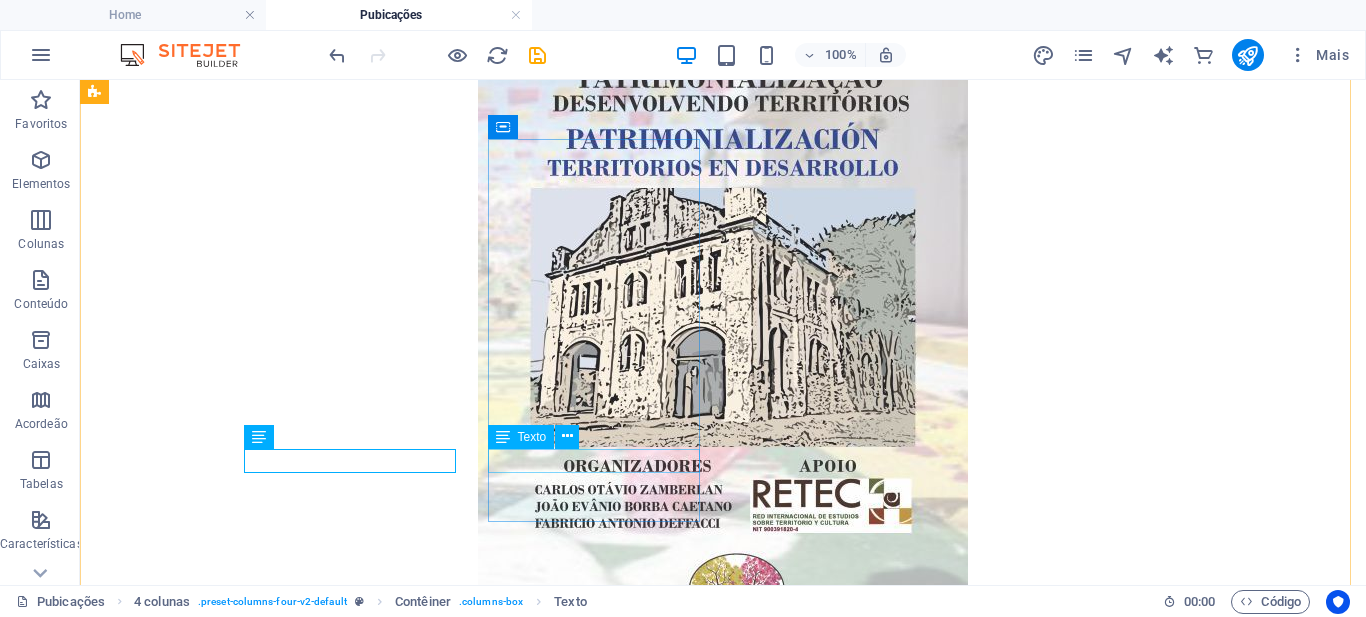 click on "Nº de Downloads: 028" at bounding box center [723, 1369] 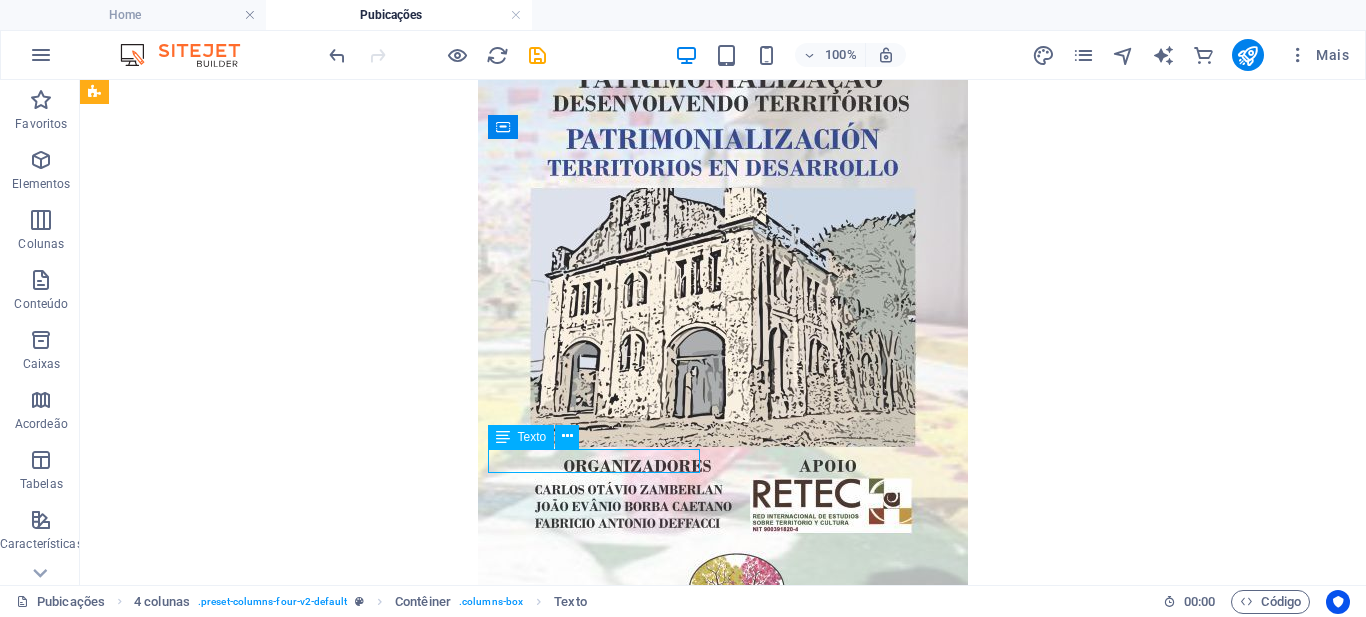 click on "Nº de Downloads: 028" at bounding box center (723, 1369) 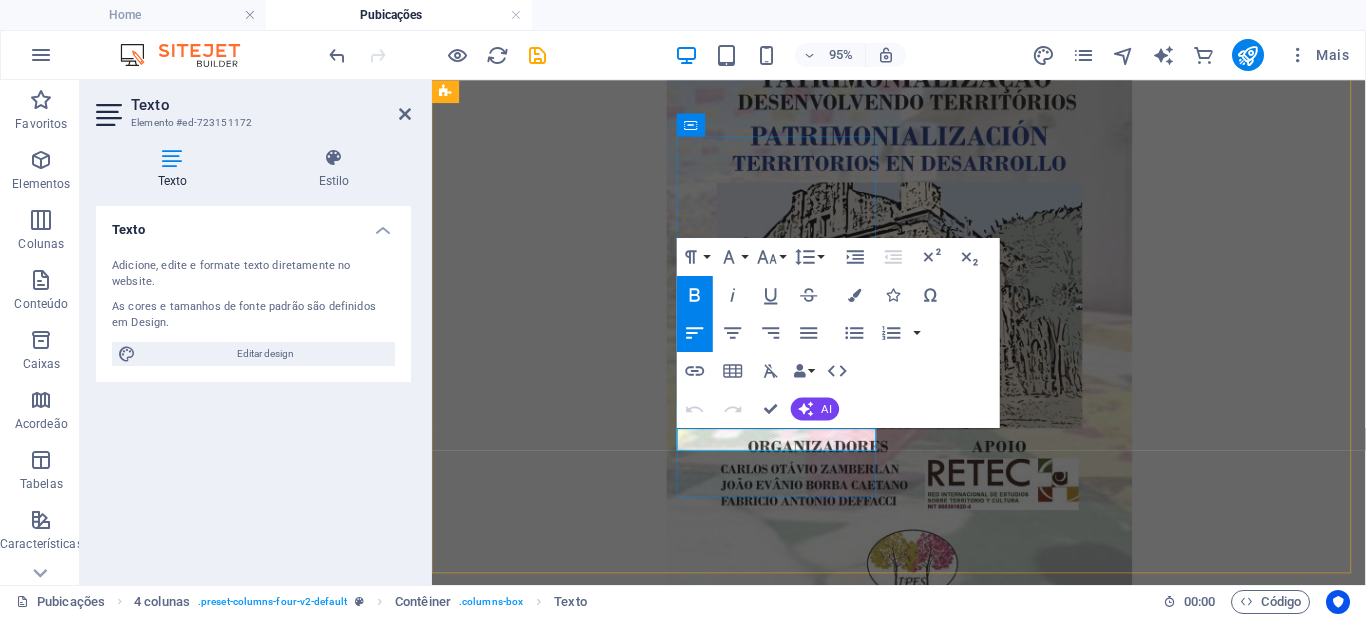 drag, startPoint x: 853, startPoint y: 457, endPoint x: 829, endPoint y: 457, distance: 24 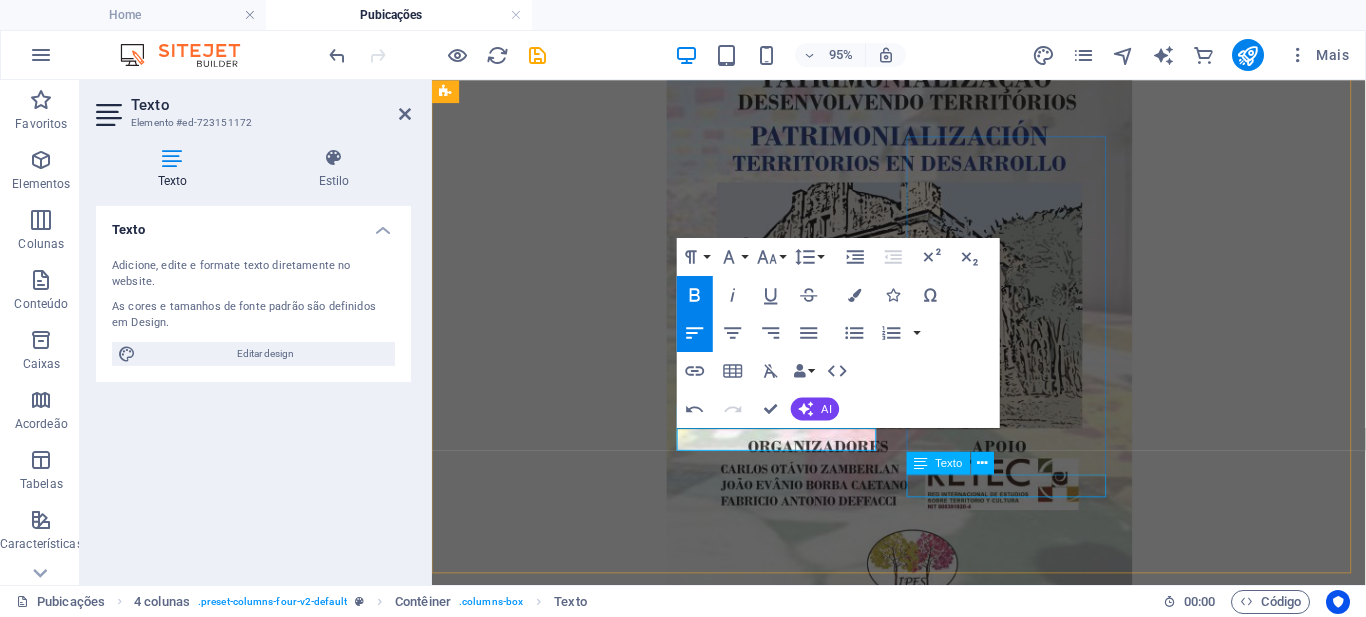click on "Nº de Downloads: 0027" at bounding box center (923, 2294) 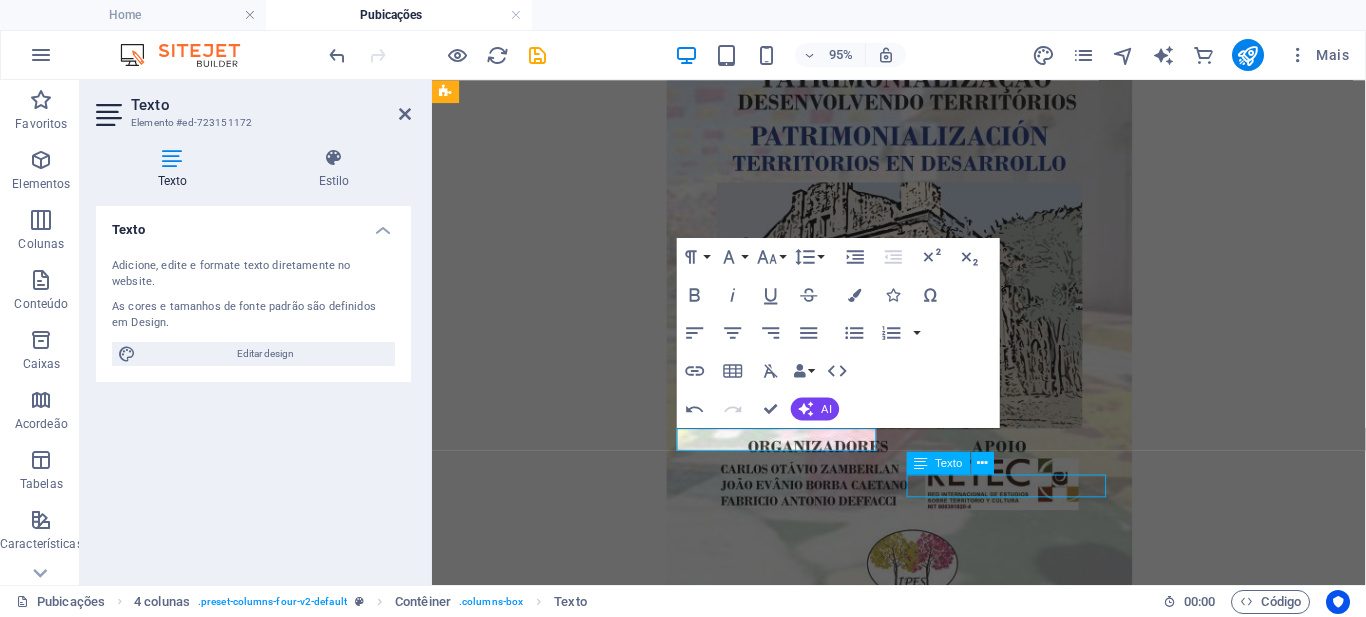 click on "Nº de Downloads: 0027" at bounding box center [923, 2294] 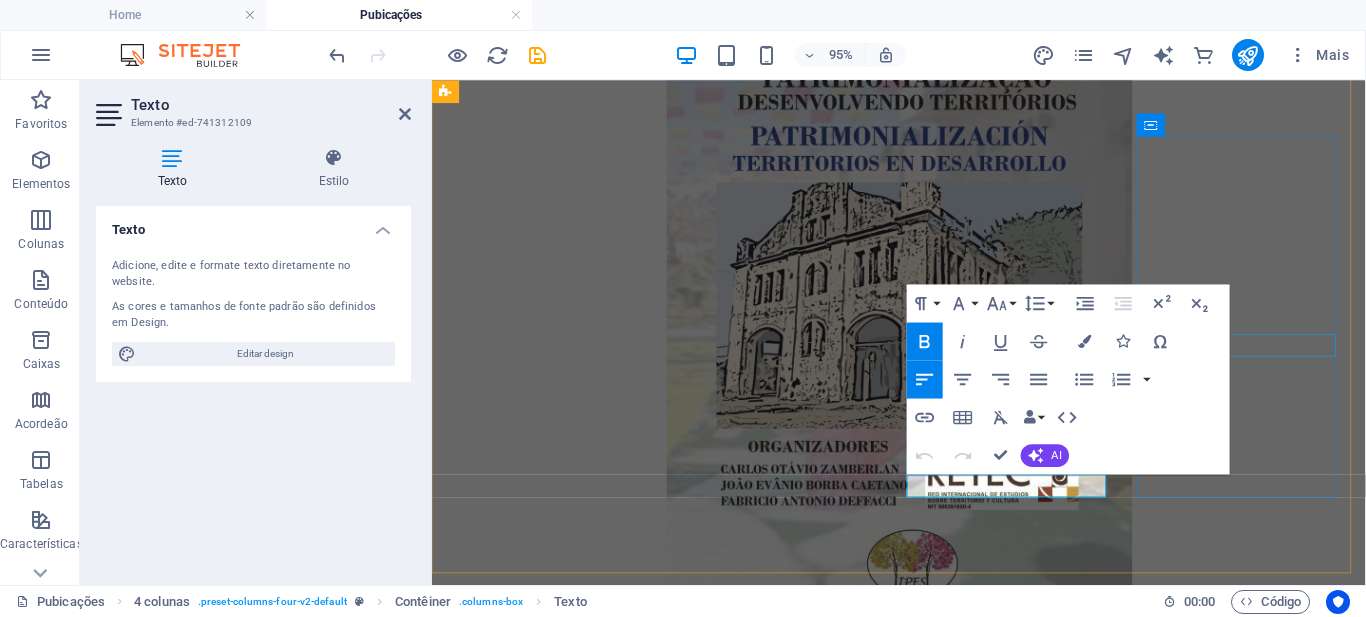 click on "Nº de Downloads: 021" at bounding box center [923, 2927] 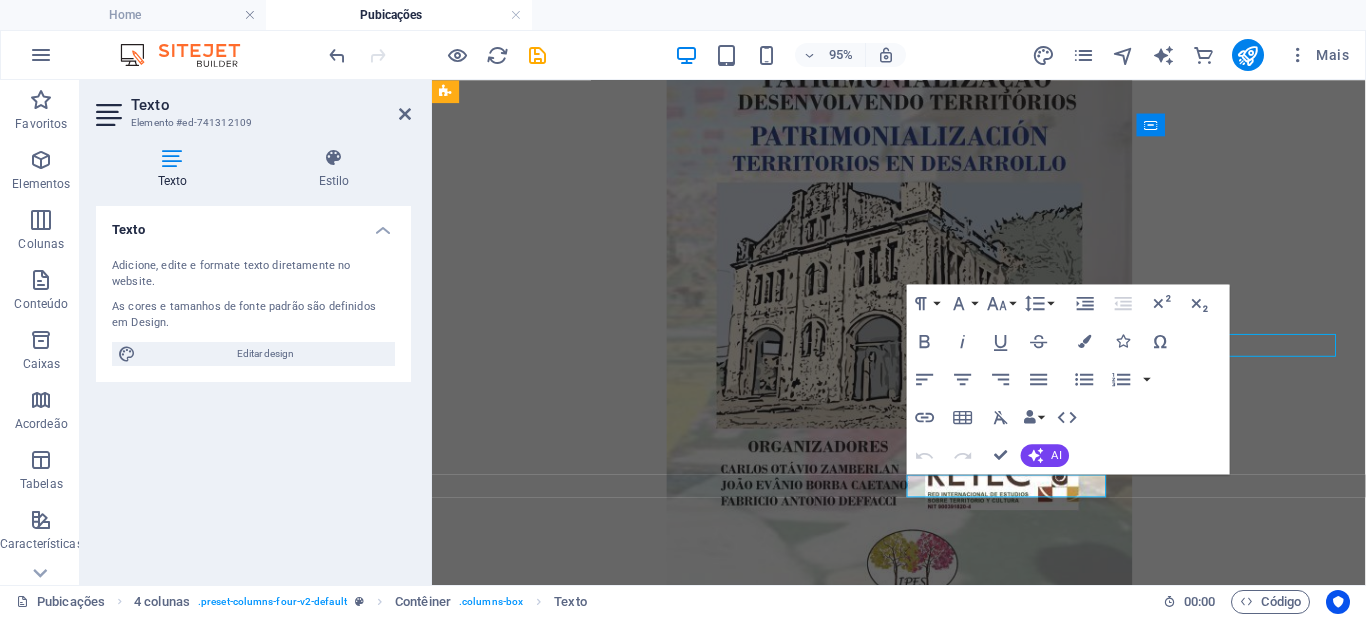 click on "Nº de Downloads: 021" at bounding box center (923, 2927) 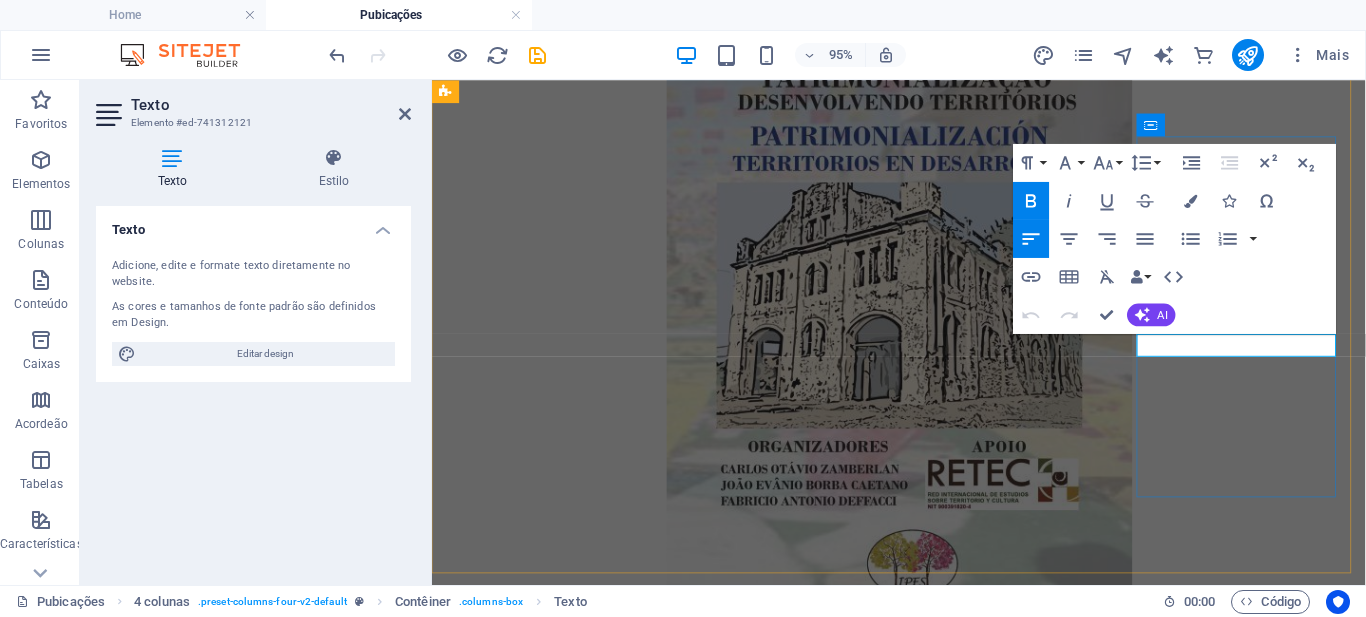 click on "Nº de Downloads: 021" at bounding box center (923, 2927) 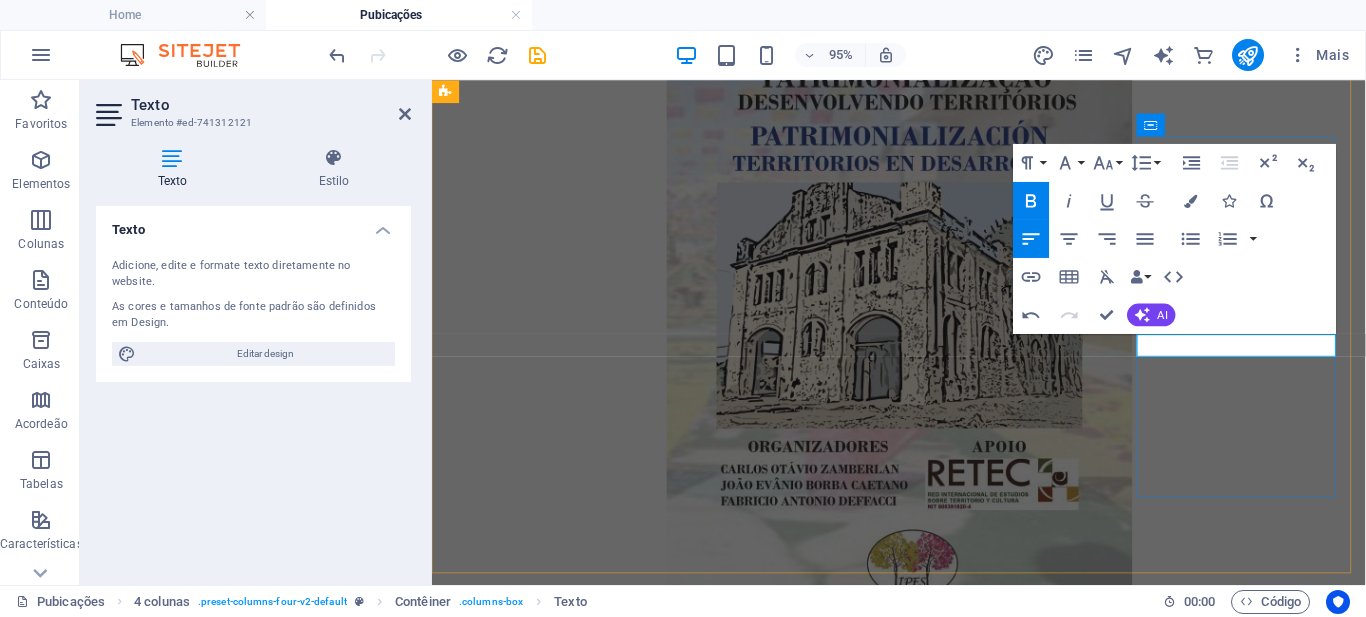 type 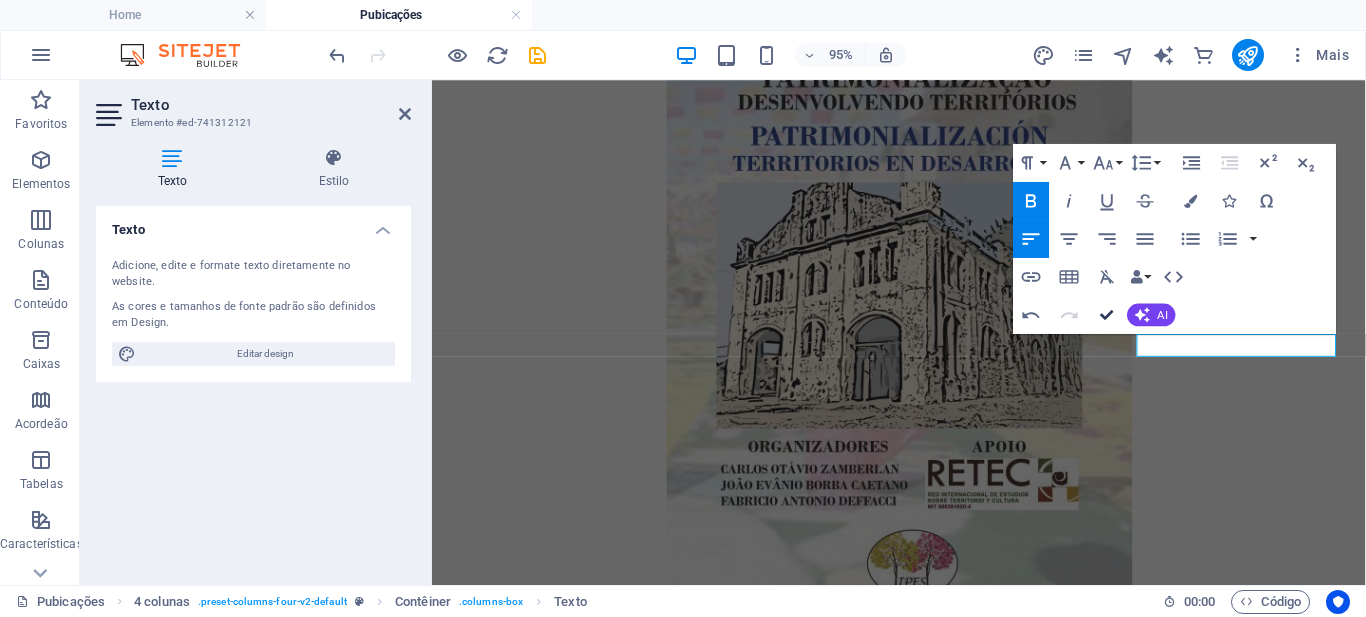 drag, startPoint x: 1110, startPoint y: 313, endPoint x: 1025, endPoint y: 235, distance: 115.36464 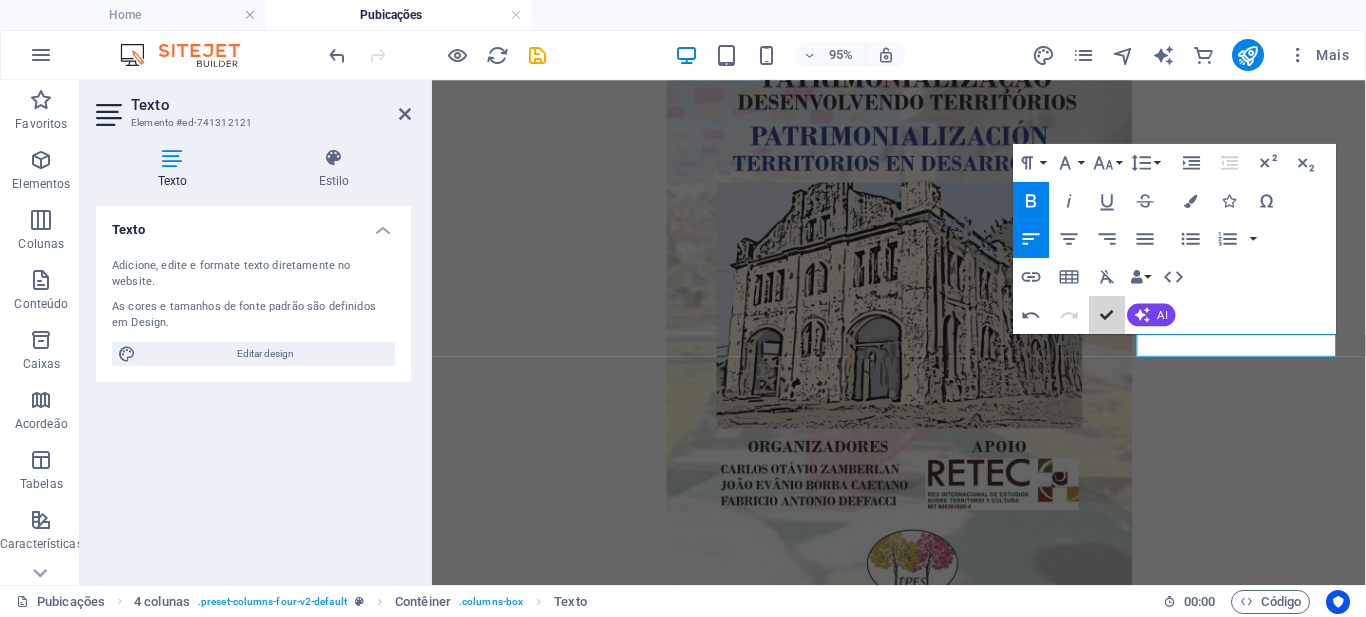 scroll, scrollTop: 404, scrollLeft: 0, axis: vertical 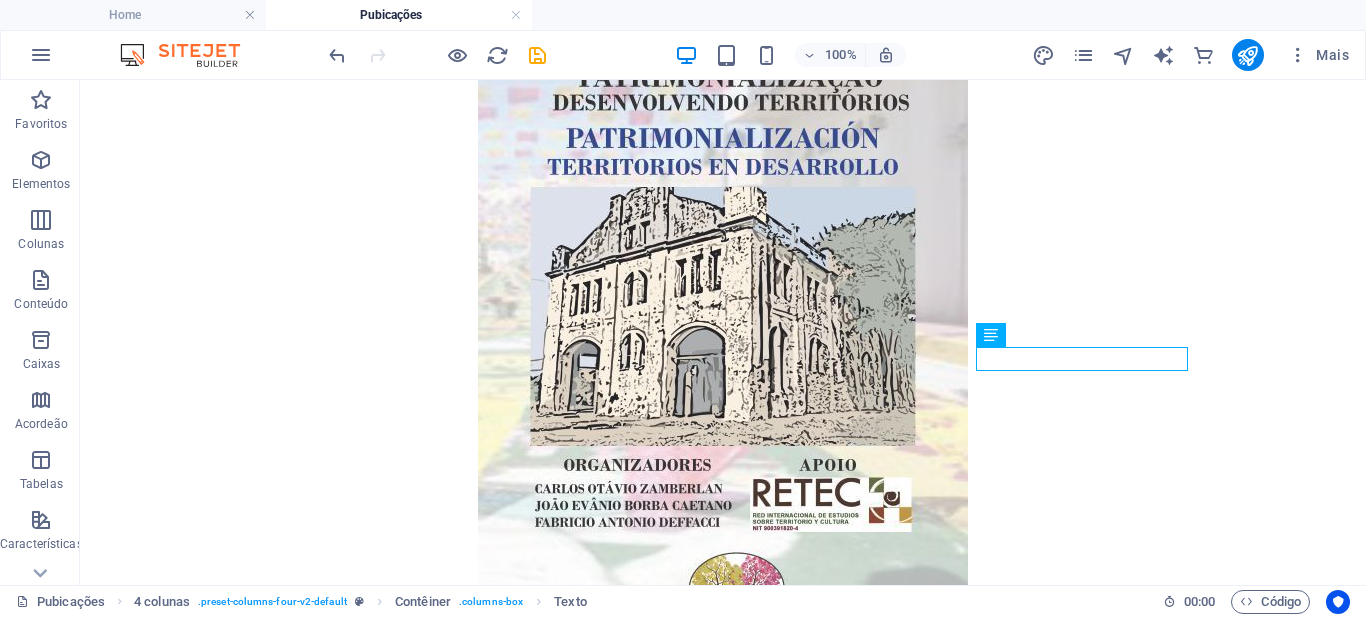 click at bounding box center (537, 55) 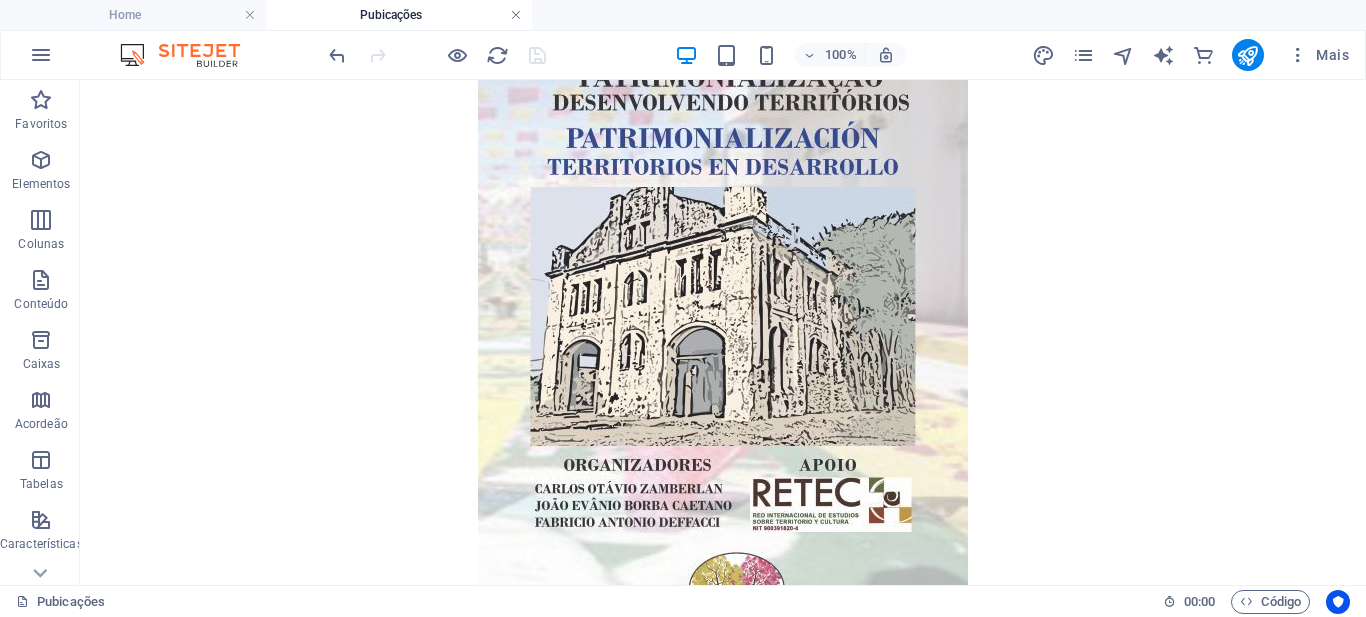 click at bounding box center [516, 15] 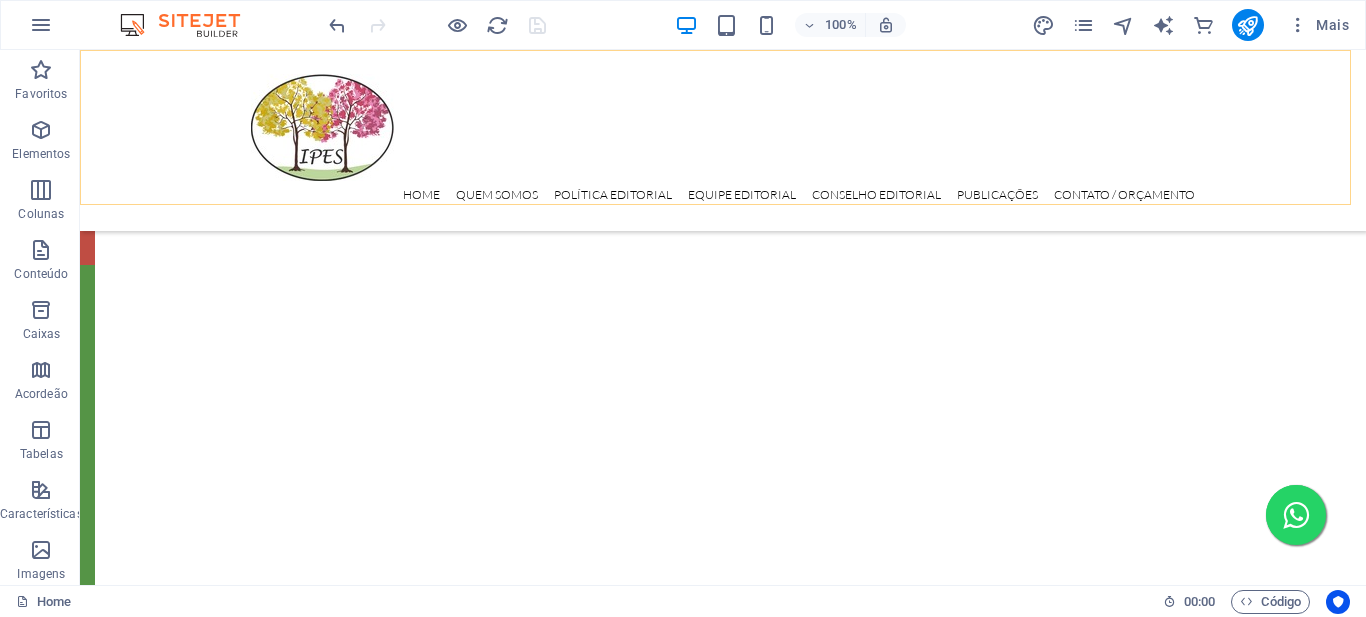scroll, scrollTop: 0, scrollLeft: 0, axis: both 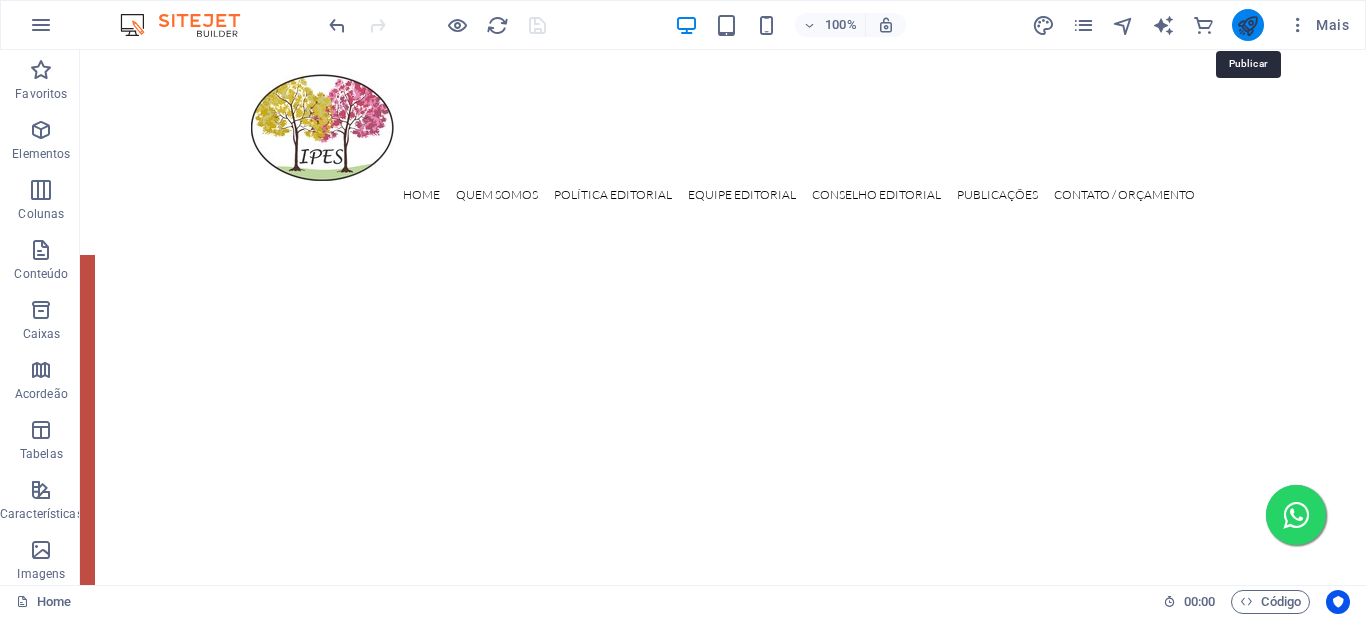 click at bounding box center [1247, 25] 